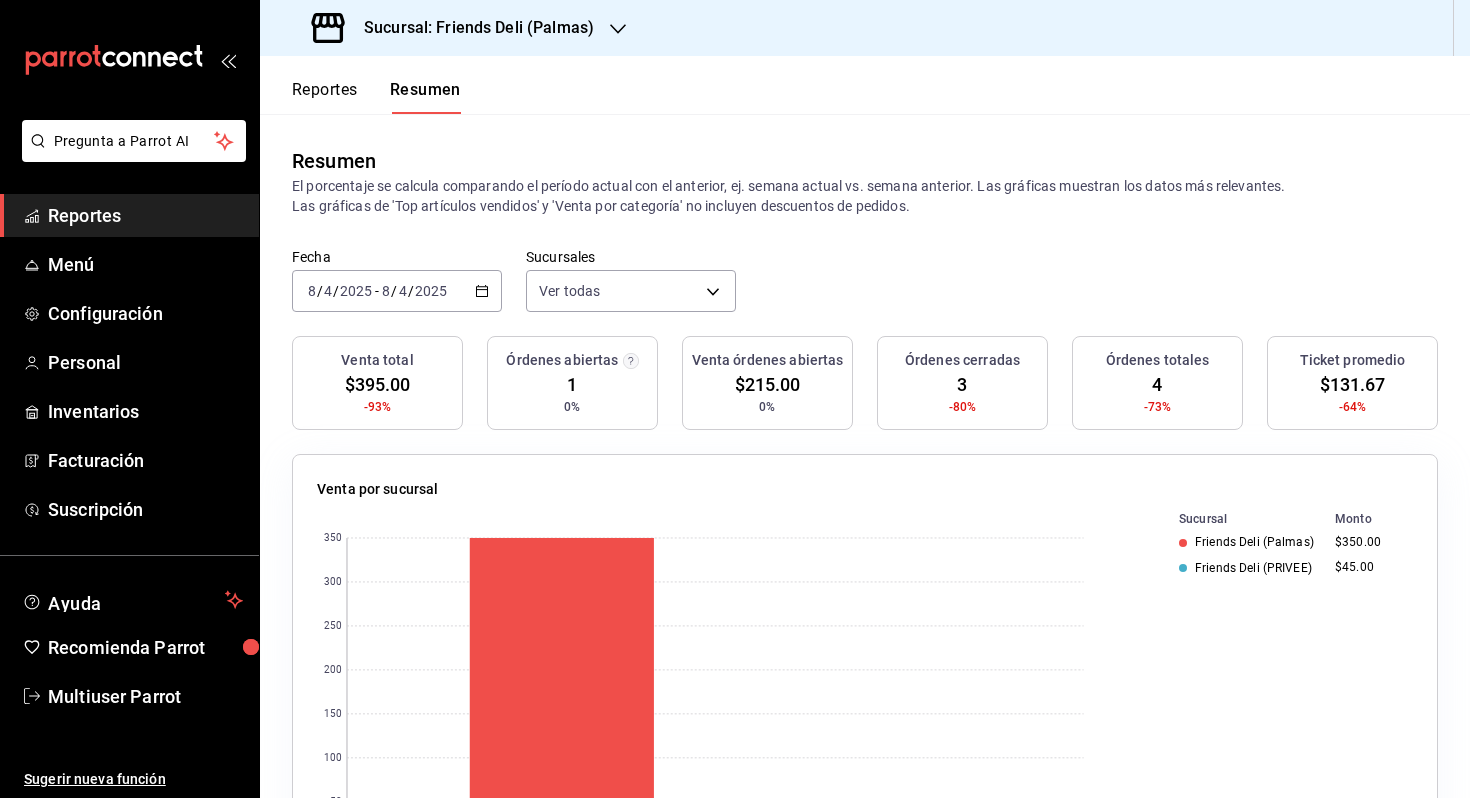 scroll, scrollTop: 0, scrollLeft: 0, axis: both 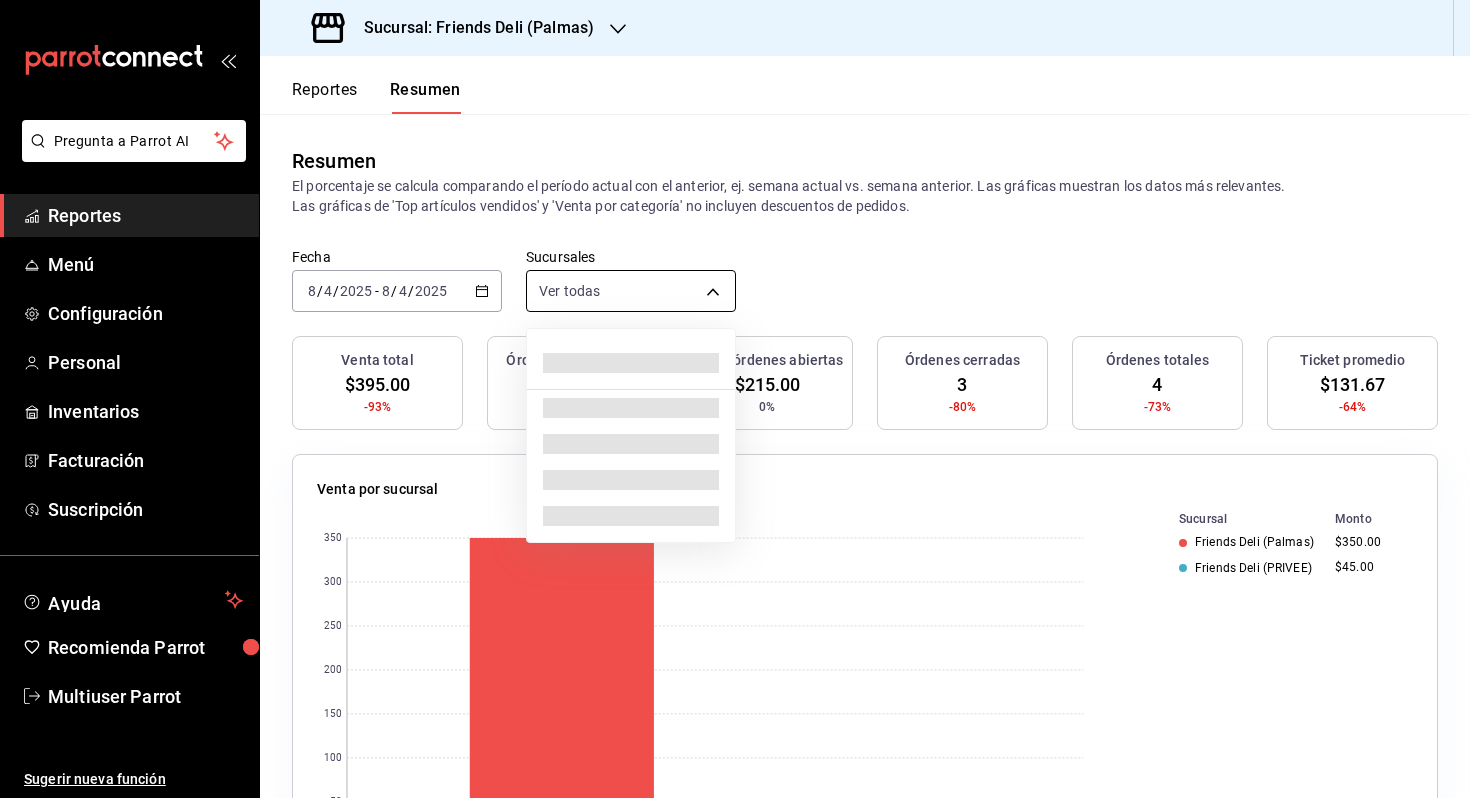click on "Pregunta a Parrot AI Reportes   Menú   Configuración   Personal   Inventarios   Facturación   Suscripción   Ayuda Recomienda Parrot   Multiuser Parrot   Sugerir nueva función   Sucursal: Friends Deli (Palmas) Reportes Resumen Resumen El porcentaje se calcula comparando el período actual con el anterior, ej. semana actual vs. semana anterior. Las gráficas muestran los datos más relevantes.  Las gráficas de 'Top artículos vendidos' y 'Venta por categoría' no incluyen descuentos de pedidos. Fecha [DATE] [TIME] [DATE] / [DATE] [TIME] - [DATE] [TIME] [DATE] / [DATE] [TIME] Sucursales Ver todas [object Object],[object Object] Venta total $[MONEY] -93% Órdenes abiertas 1 0% Venta órdenes abiertas $[MONEY] 0% Órdenes cerradas 3 -80% Órdenes totales 4 -73% Ticket promedio $[MONEY] -64% Venta por sucursal 0 50 100 150 200 250 300 350 Sucursal Monto Friends Deli (Palmas) $[MONEY] Friends Deli (PRIVEE) $[MONEY] Venta por marca  0 50 100 150 200 250 300 350 Marca Monto Friends Deli (Palmas) $[MONEY] Friends Deli (Lomas de Vista Hermosa)" at bounding box center [735, 399] 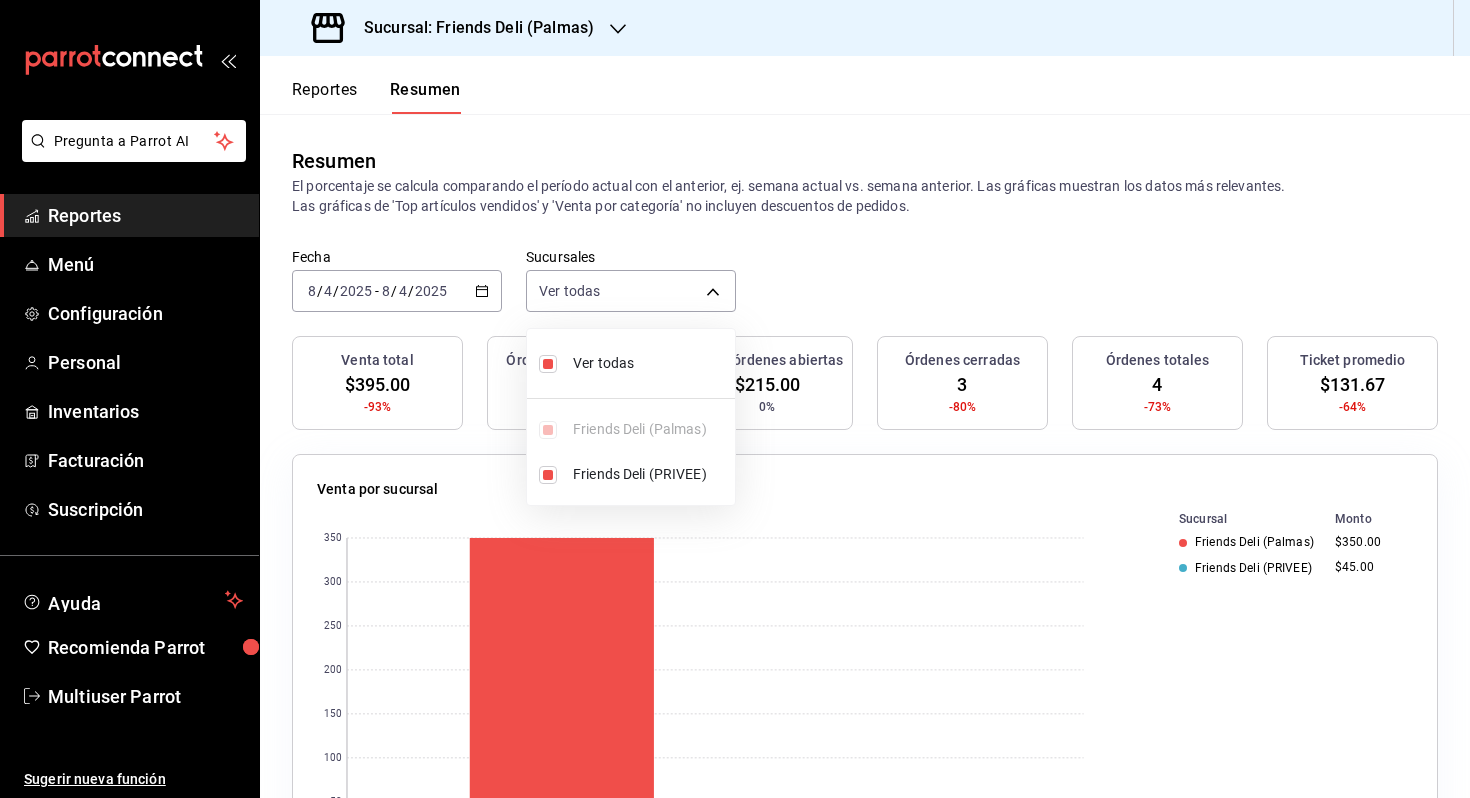 click on "Ver todas" at bounding box center [631, 363] 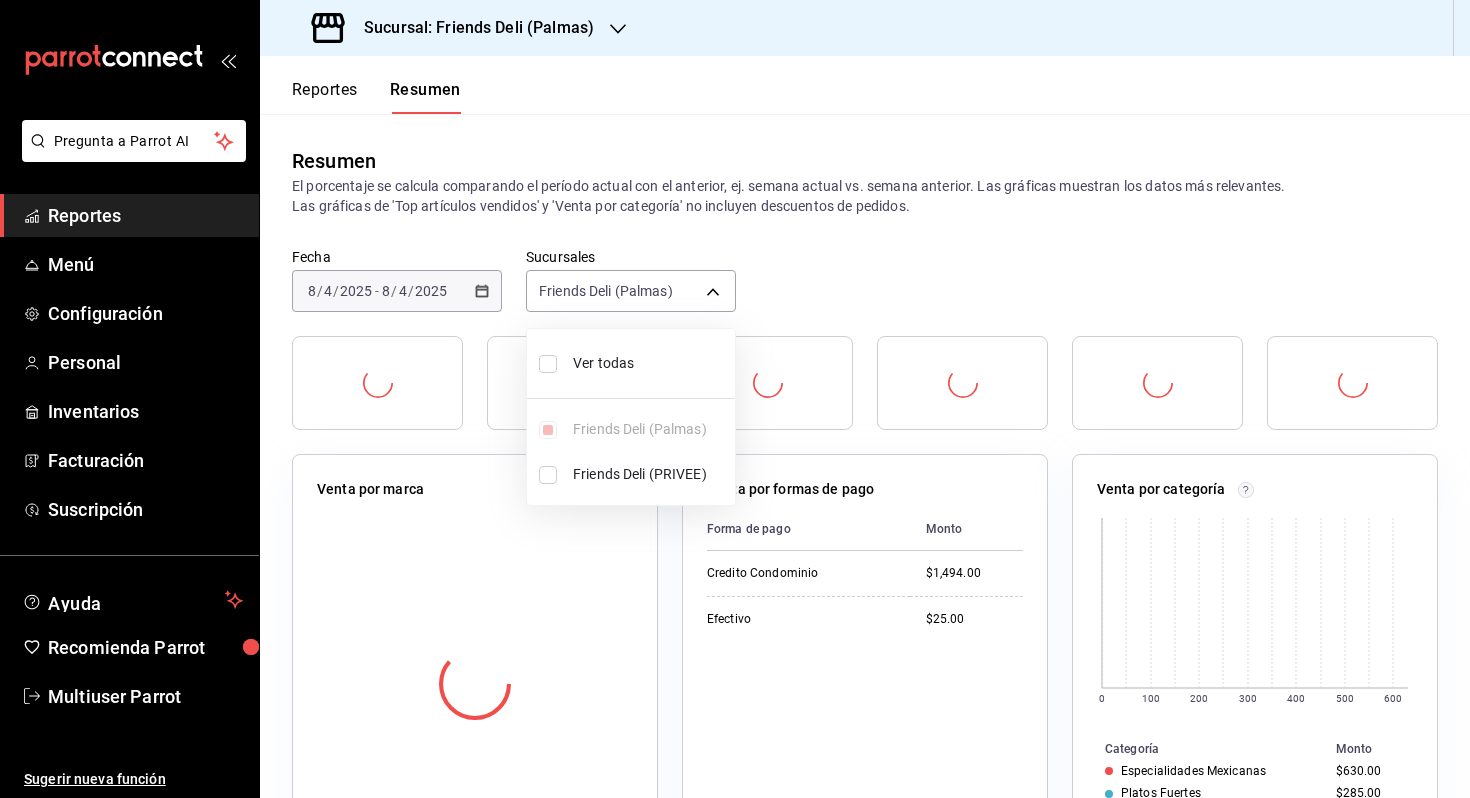 click on "Ver todas" at bounding box center [650, 363] 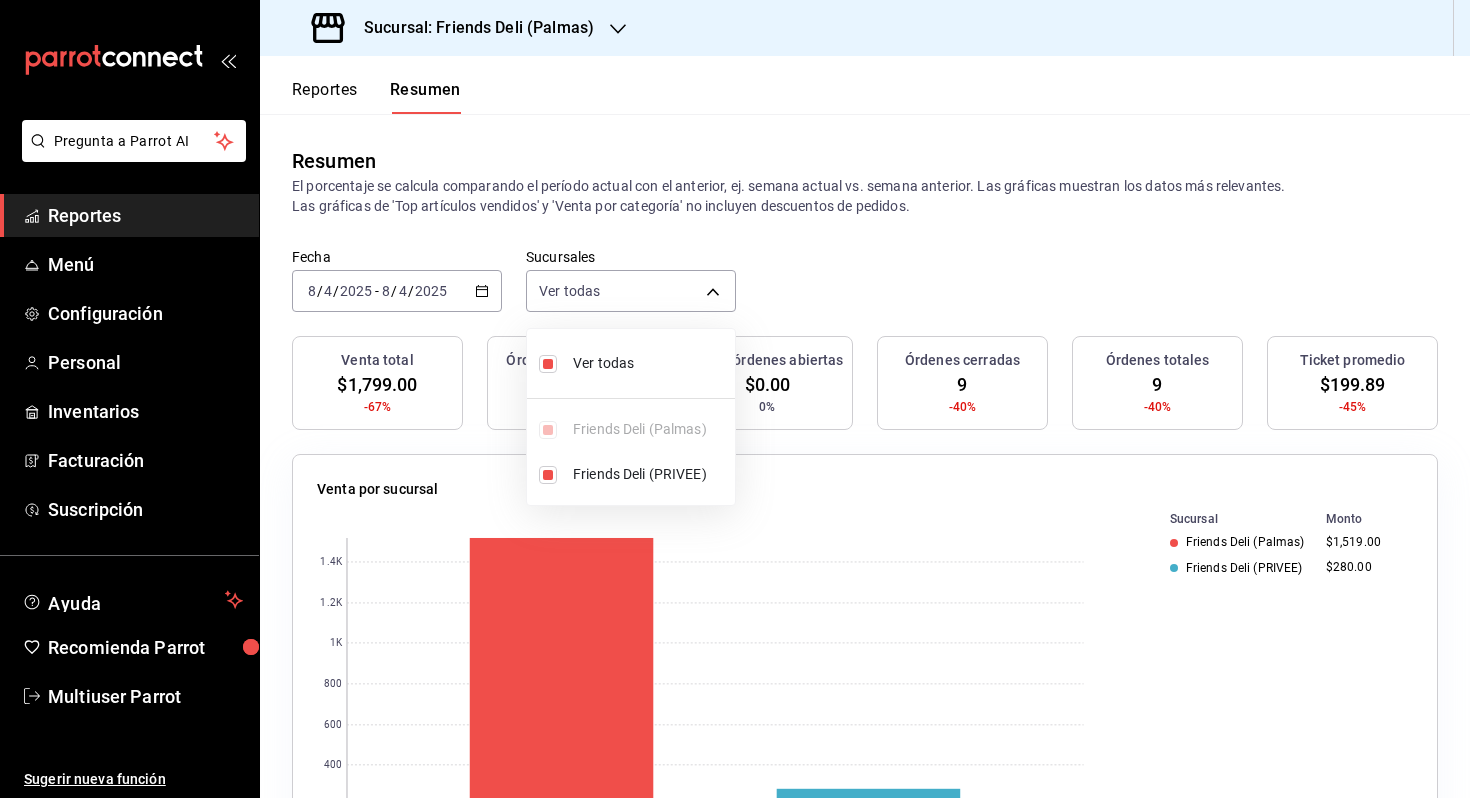 click at bounding box center [735, 399] 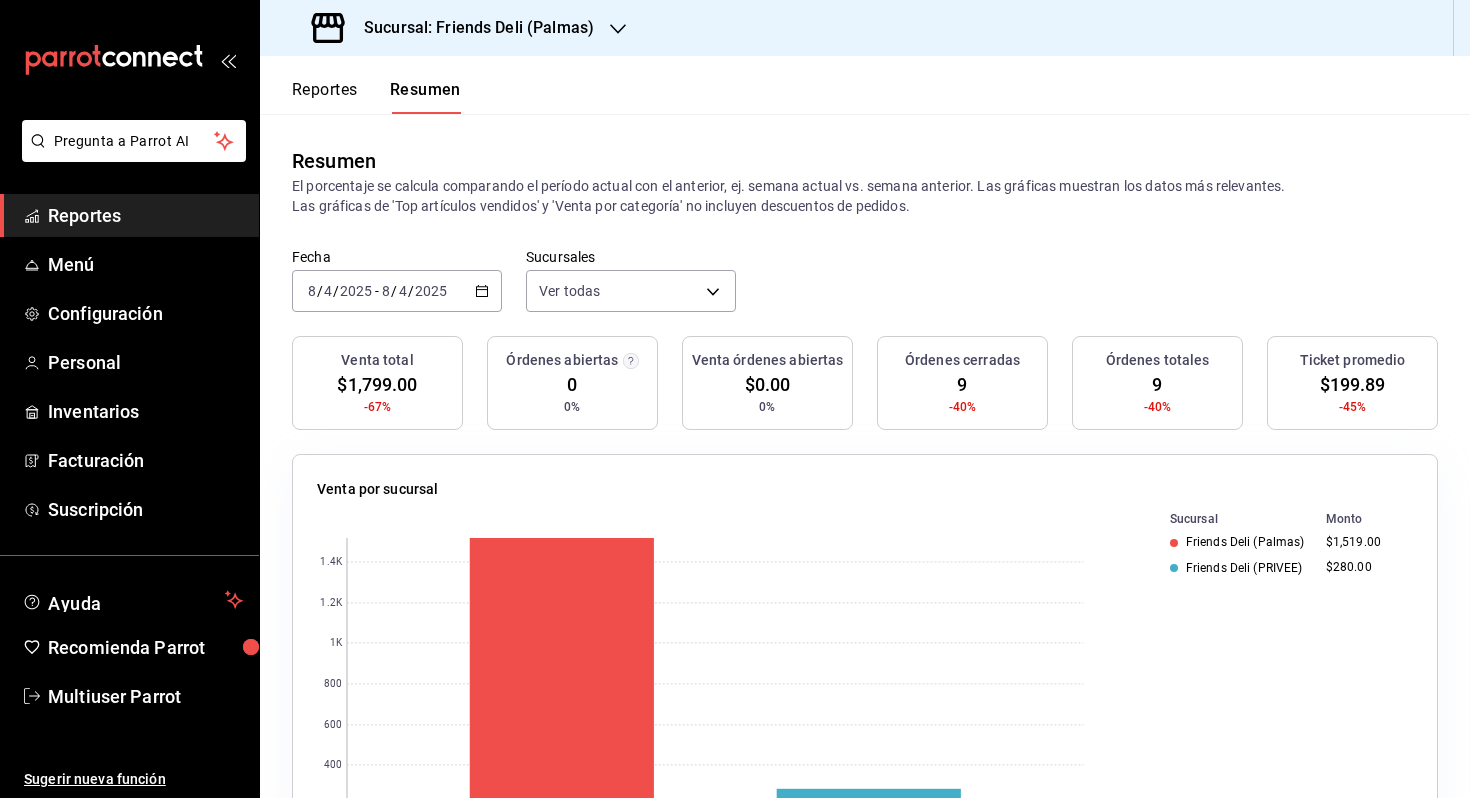 click on "2025" at bounding box center (431, 291) 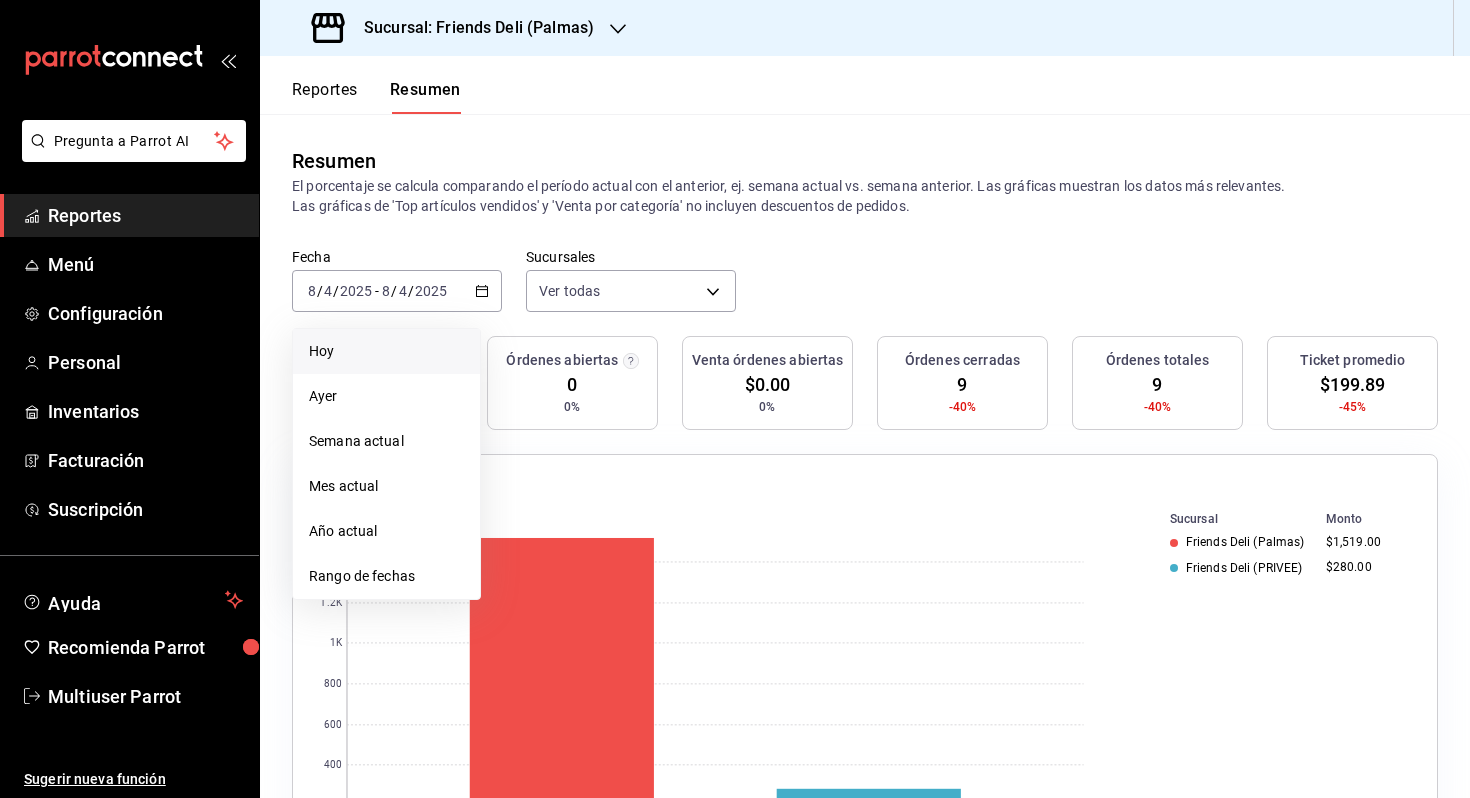 click on "Hoy" at bounding box center (386, 351) 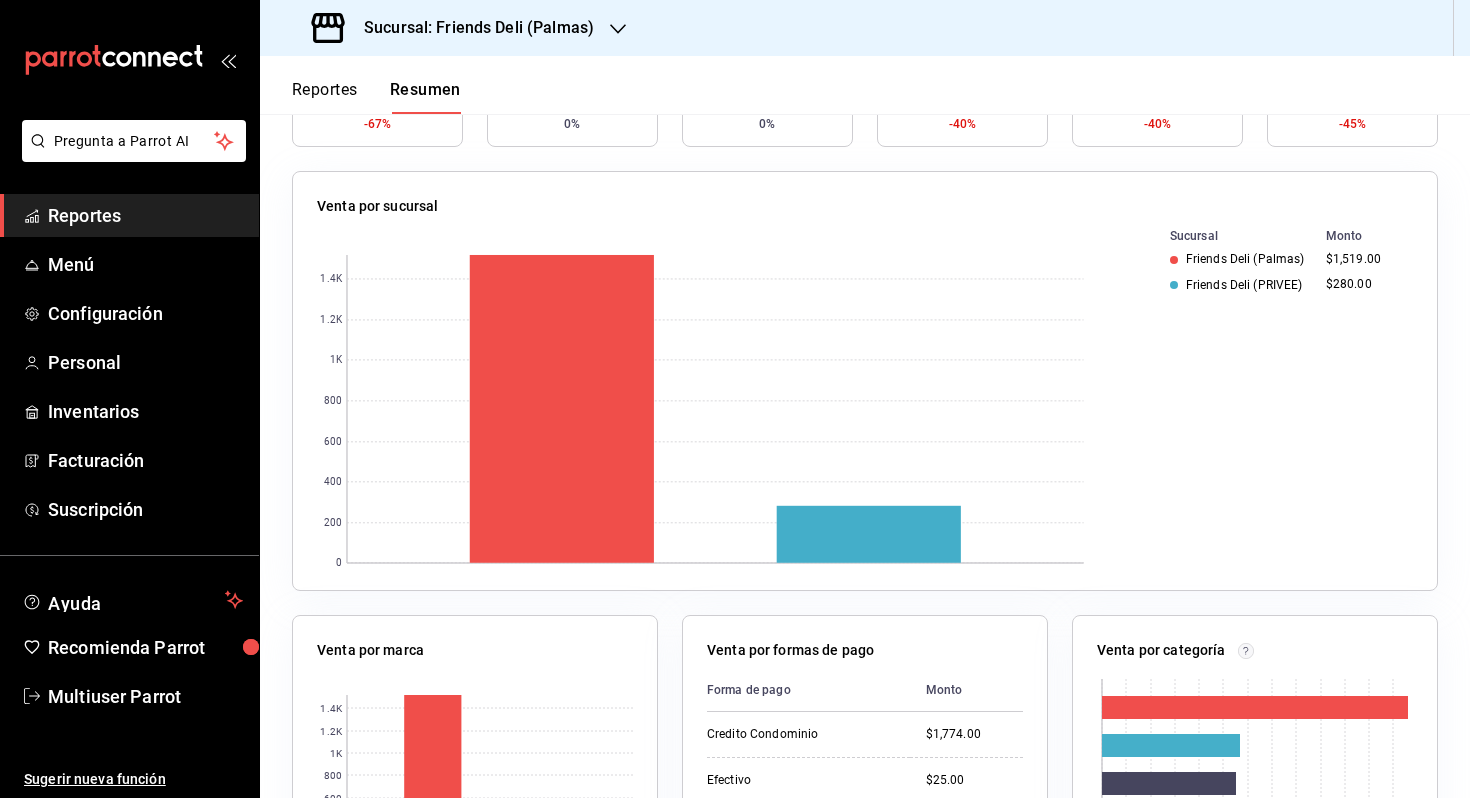 scroll, scrollTop: 0, scrollLeft: 0, axis: both 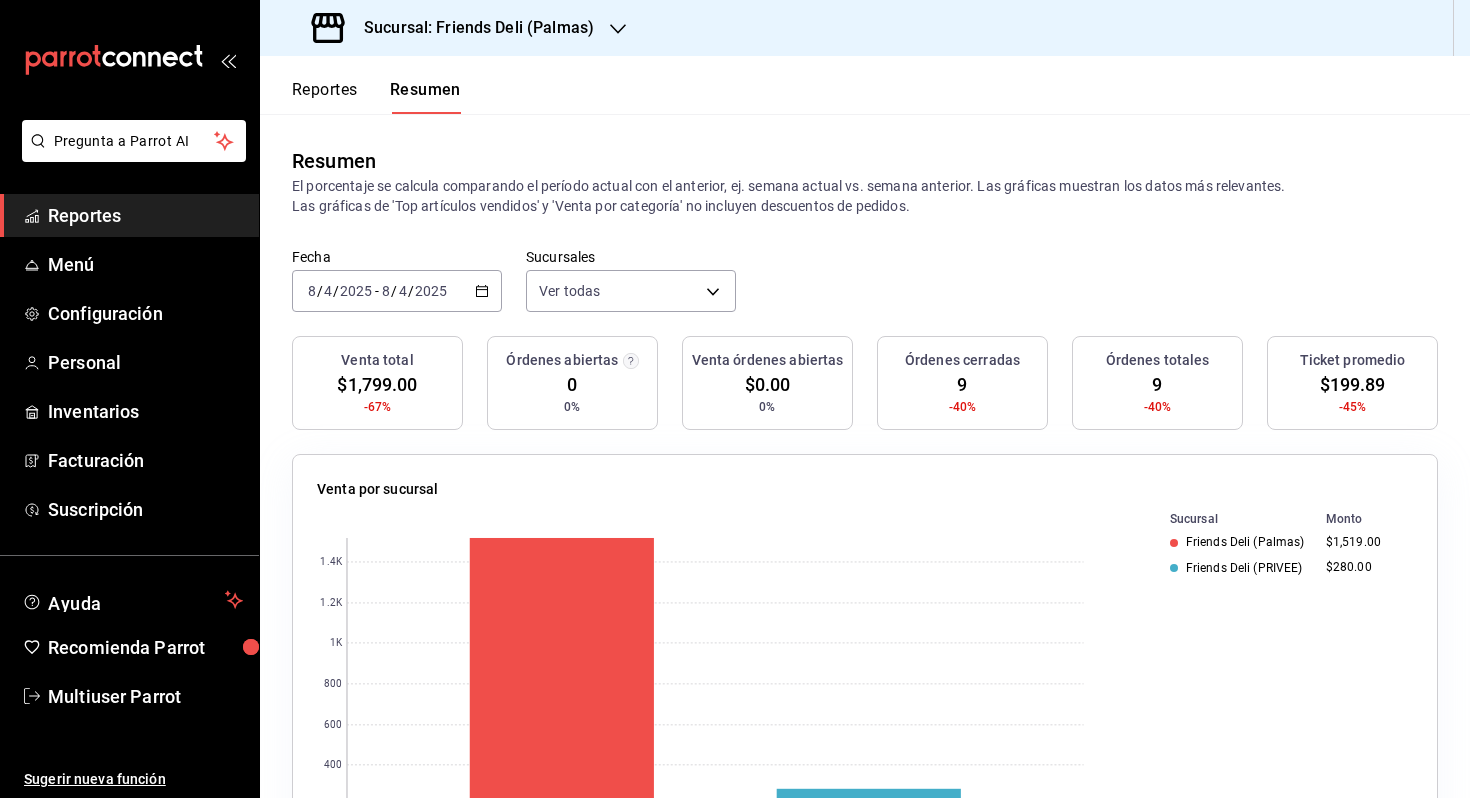 click on "Reportes" at bounding box center [325, 97] 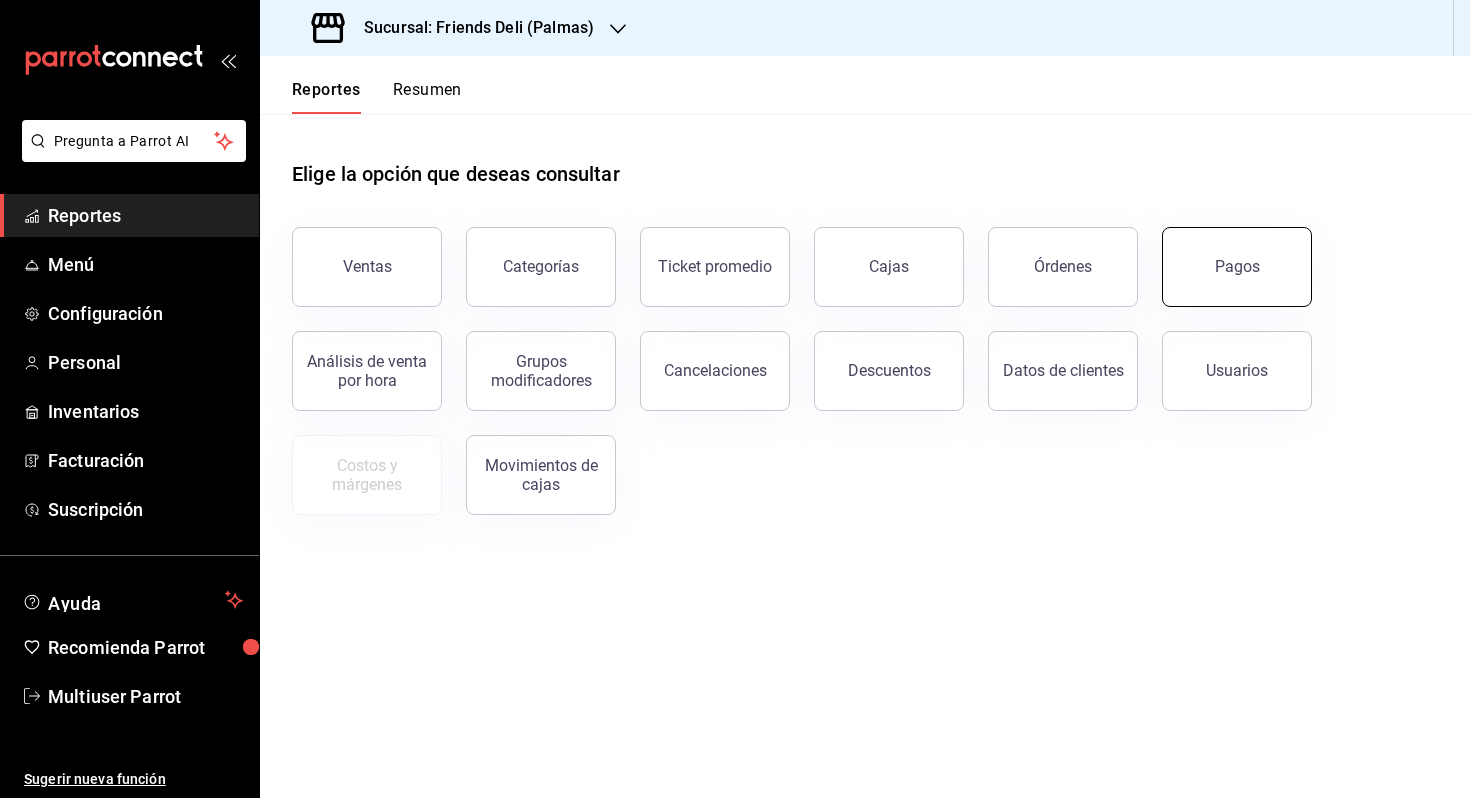 click on "Pagos" at bounding box center [1237, 267] 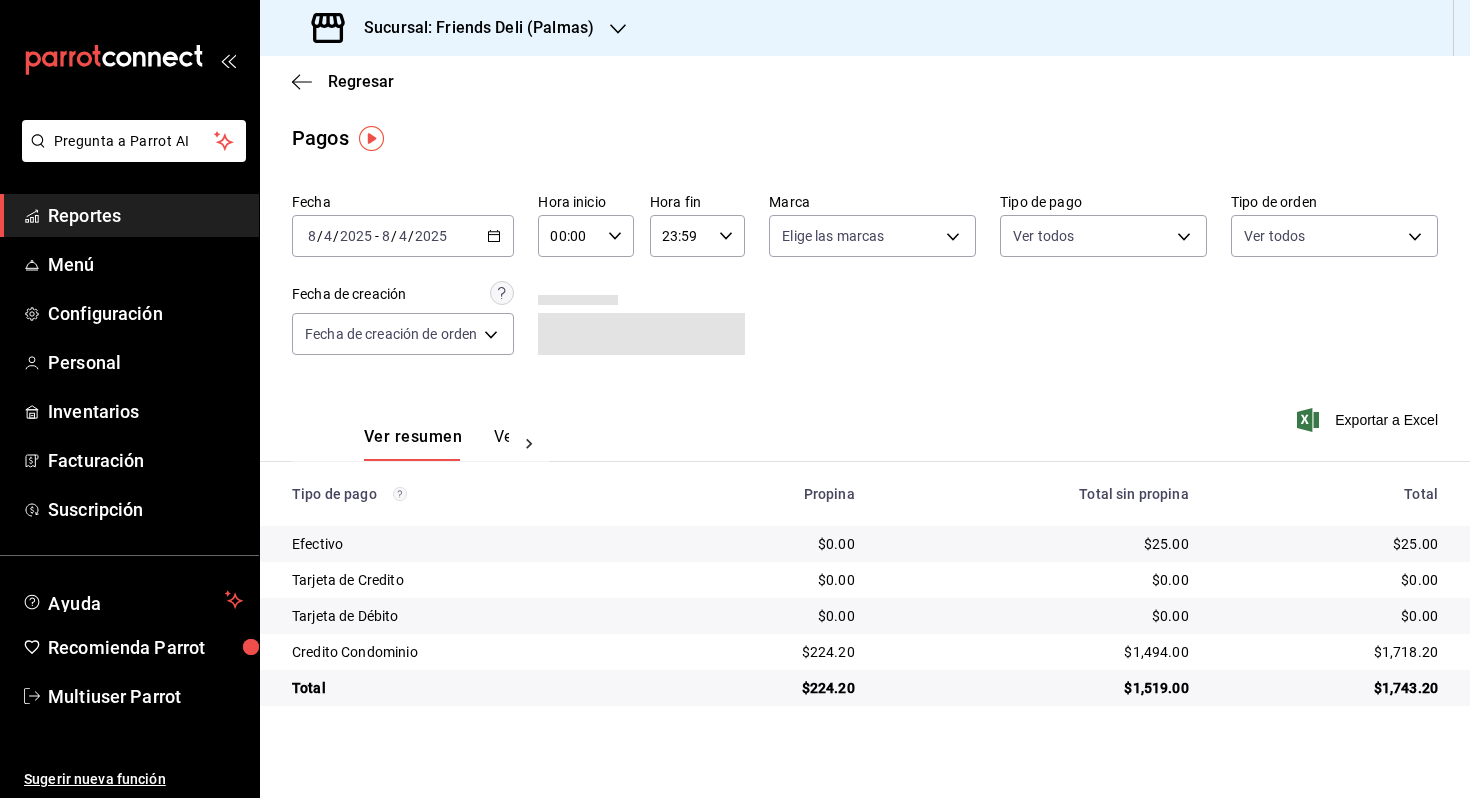 click on "2025-08-04 8 / 4 / 2025 - 2025-08-04 8 / 4 / 2025" at bounding box center (403, 236) 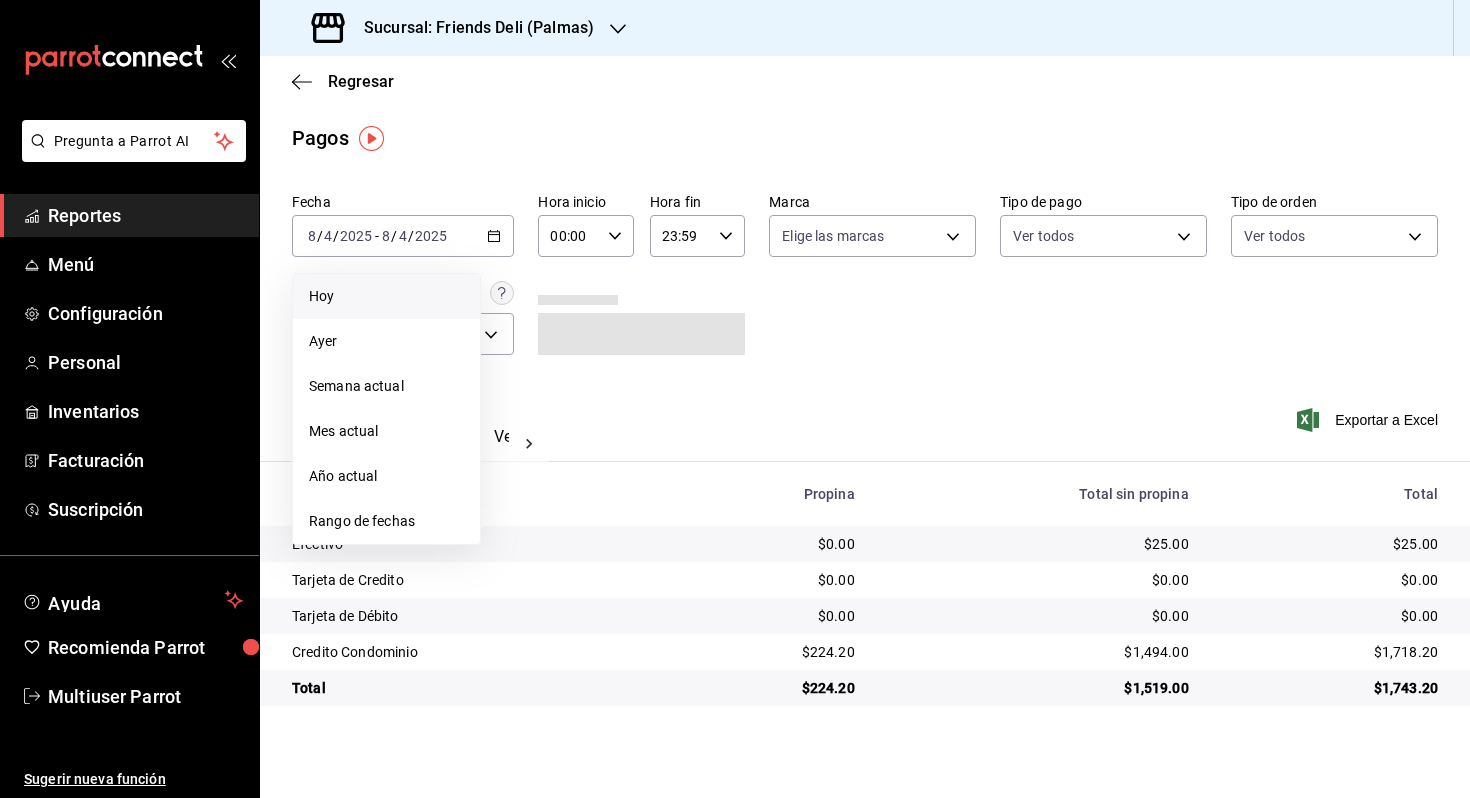 click on "Hoy" at bounding box center (386, 296) 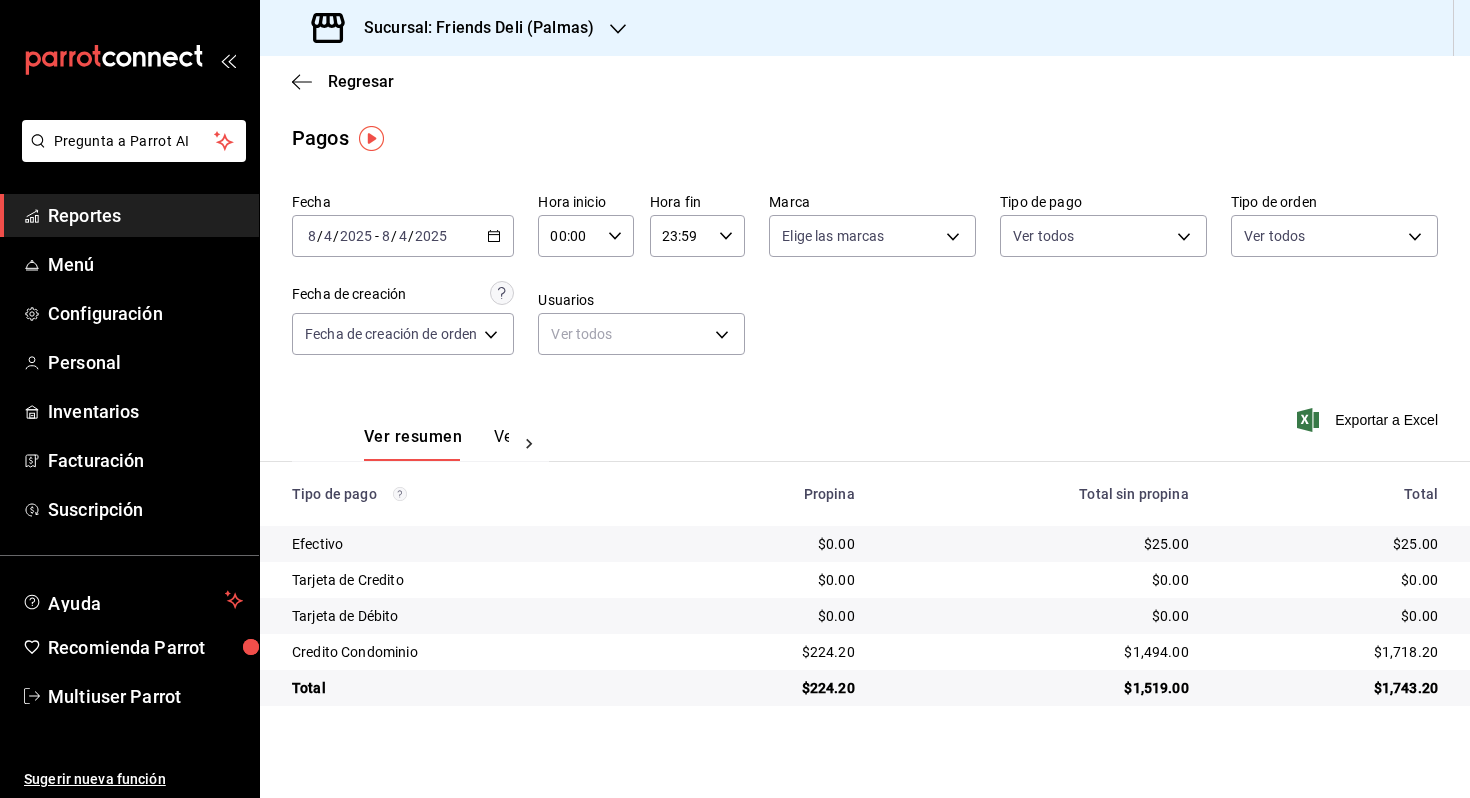 click on "2025-08-04 8 / 4 / 2025 - 2025-08-04 8 / 4 / 2025" at bounding box center (403, 236) 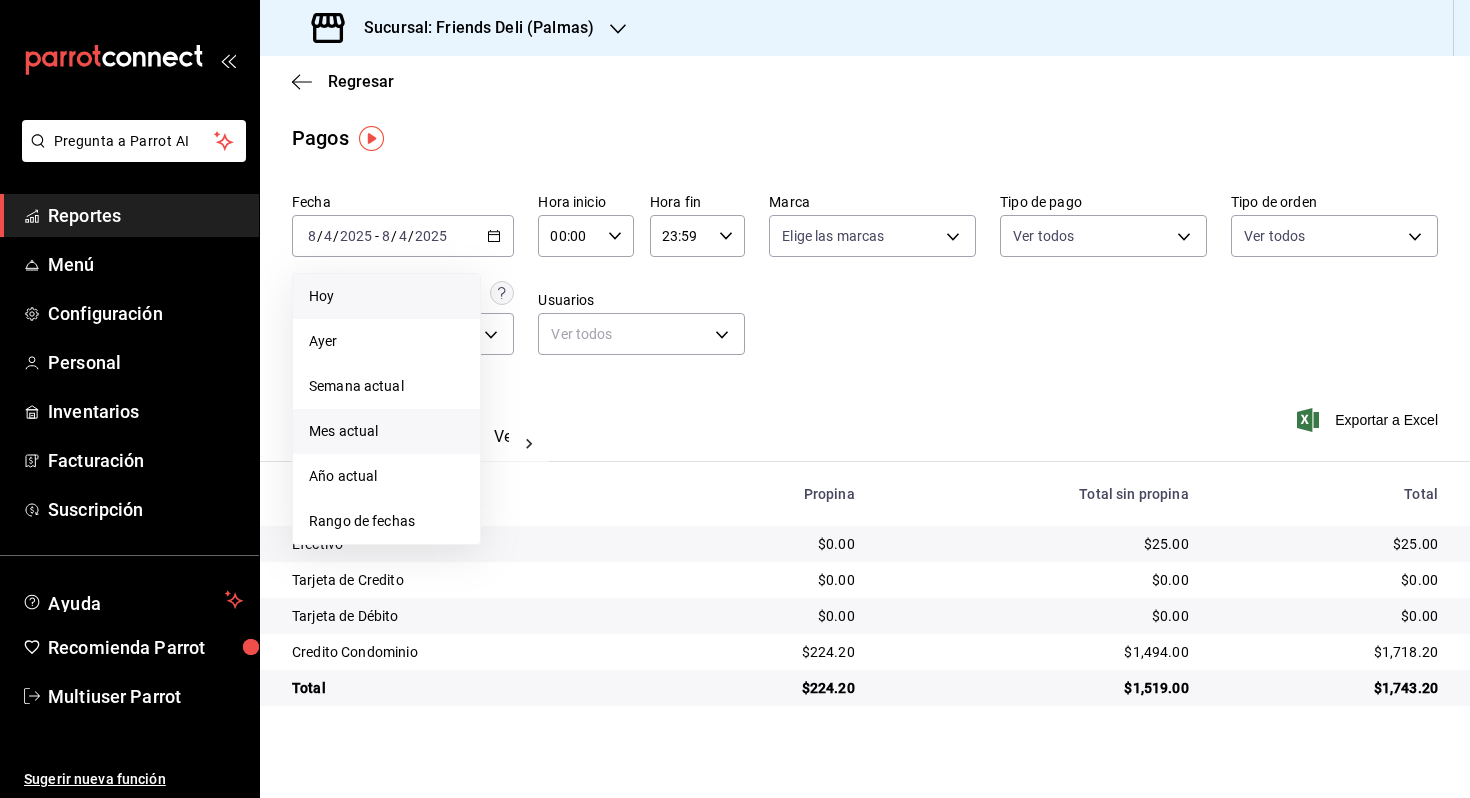 click on "Mes actual" at bounding box center (386, 431) 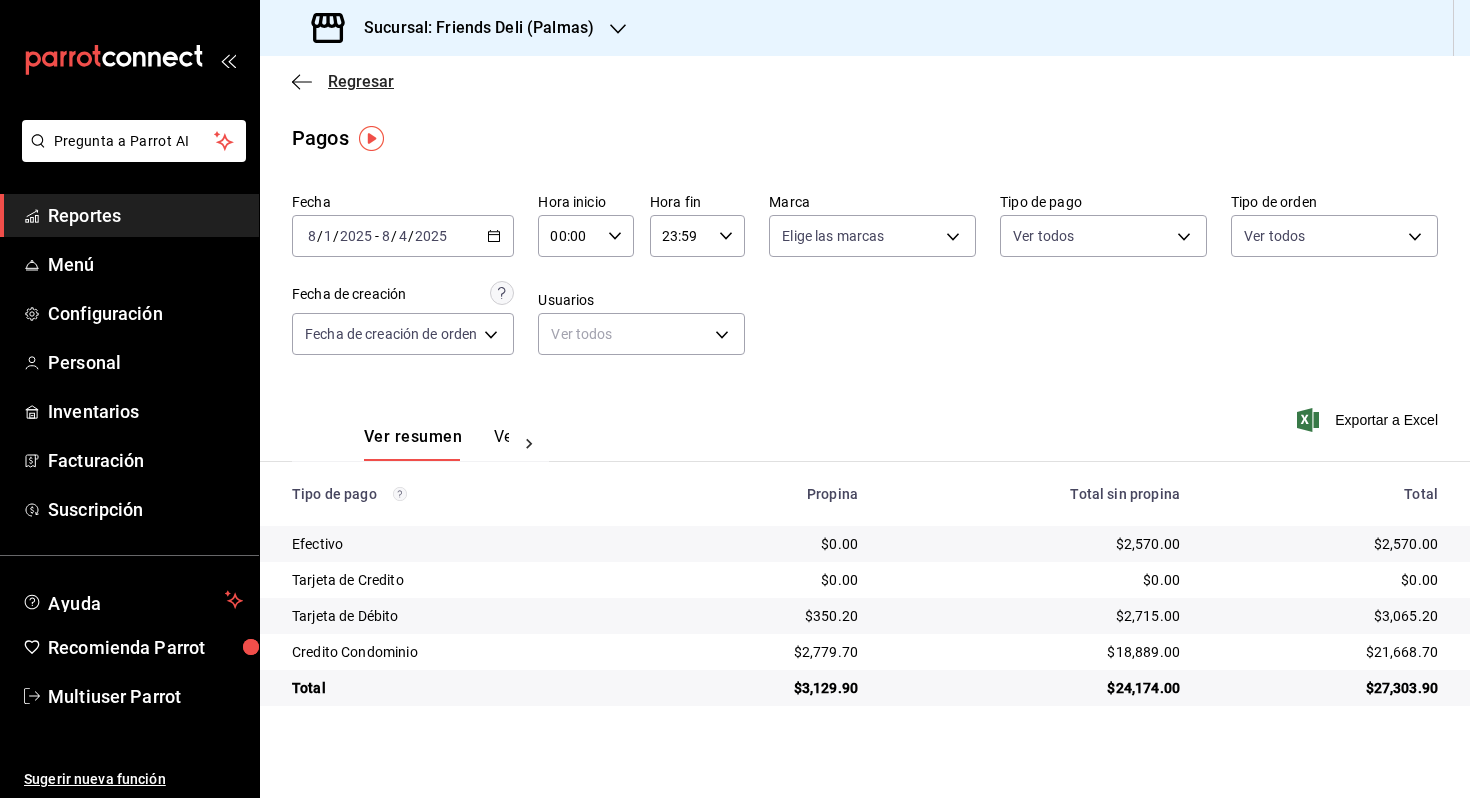 click on "Regresar" at bounding box center (361, 81) 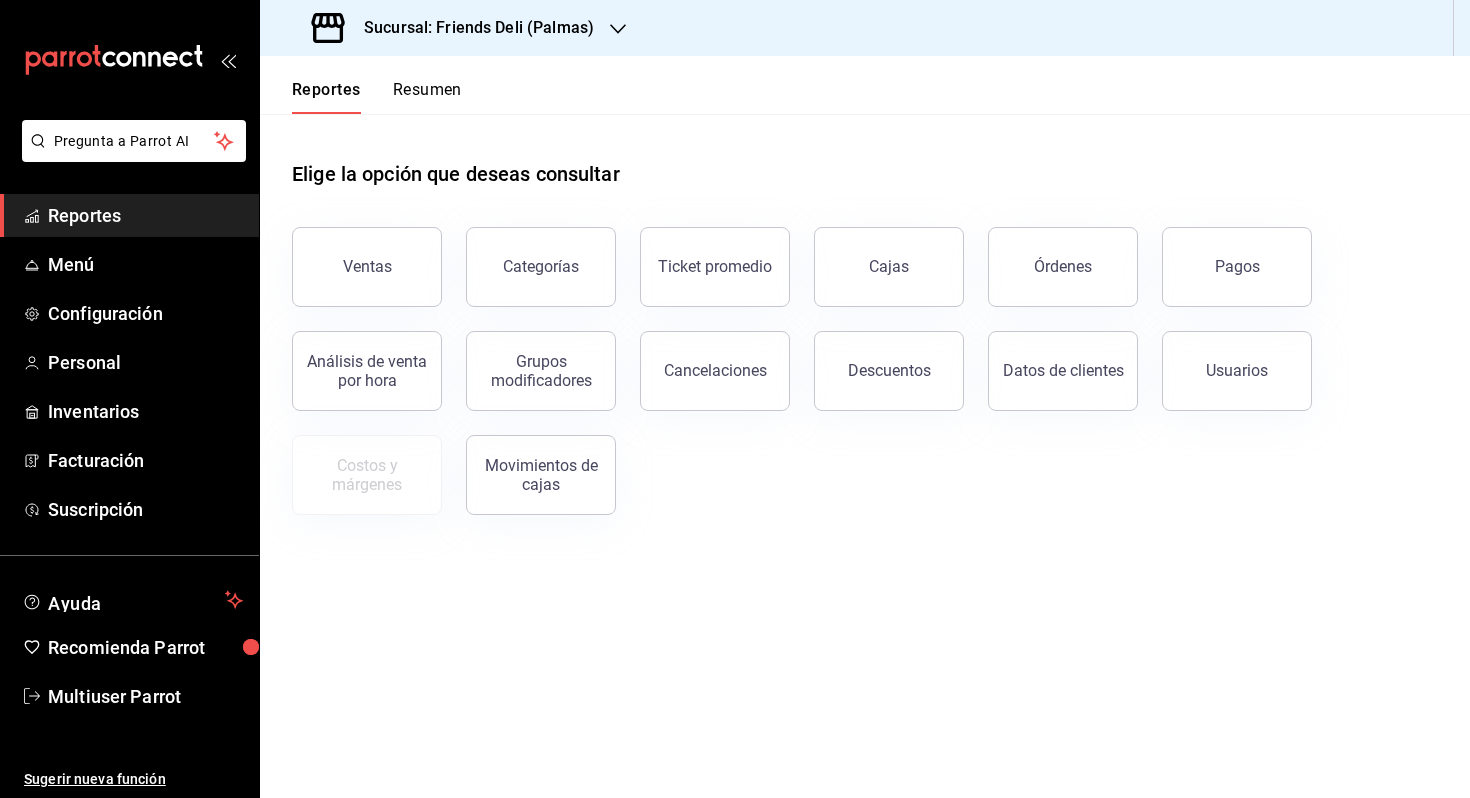 click on "Resumen" at bounding box center [427, 97] 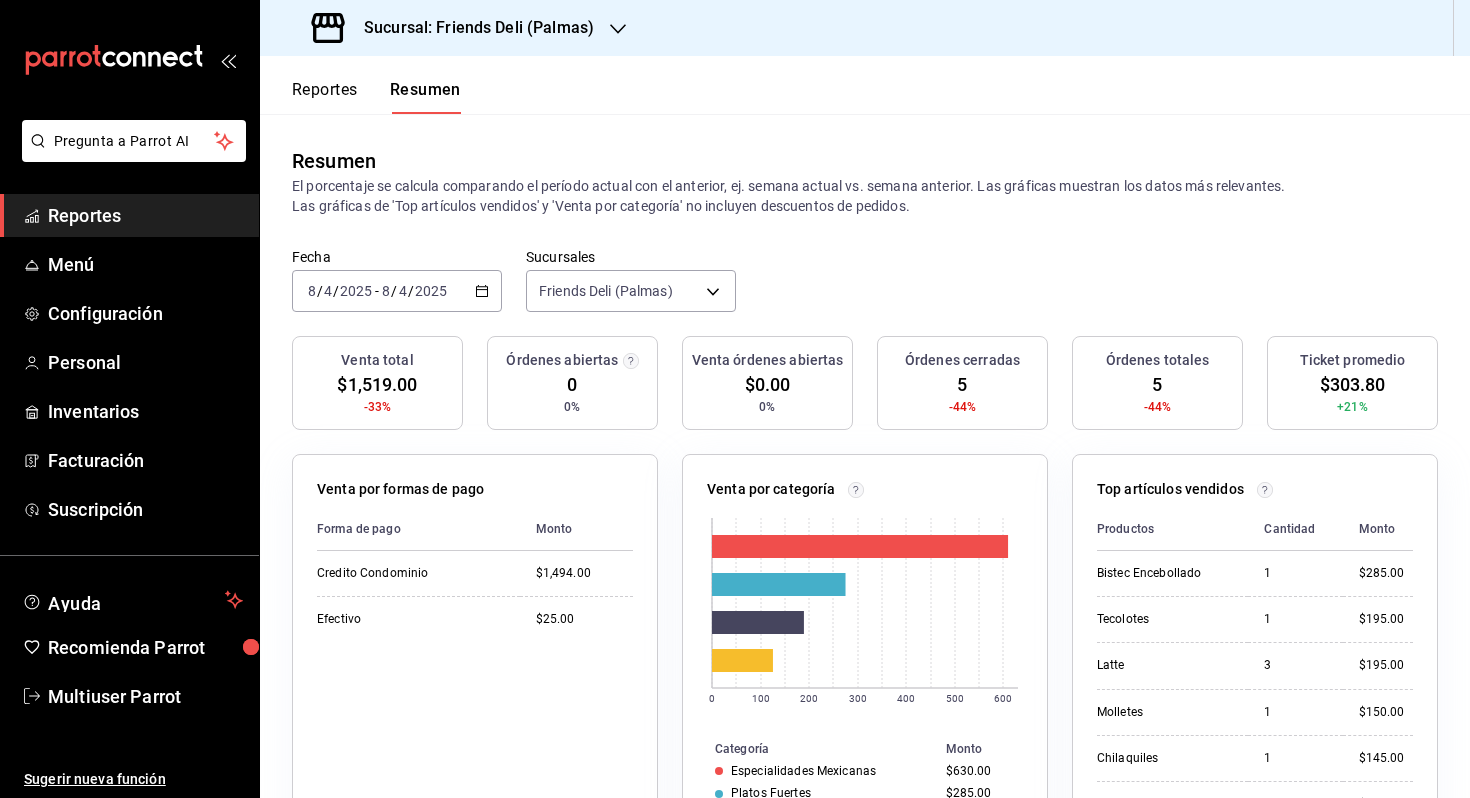click on "2025-08-04 8 / 4 / 2025 - 2025-08-04 8 / 4 / 2025" at bounding box center (397, 291) 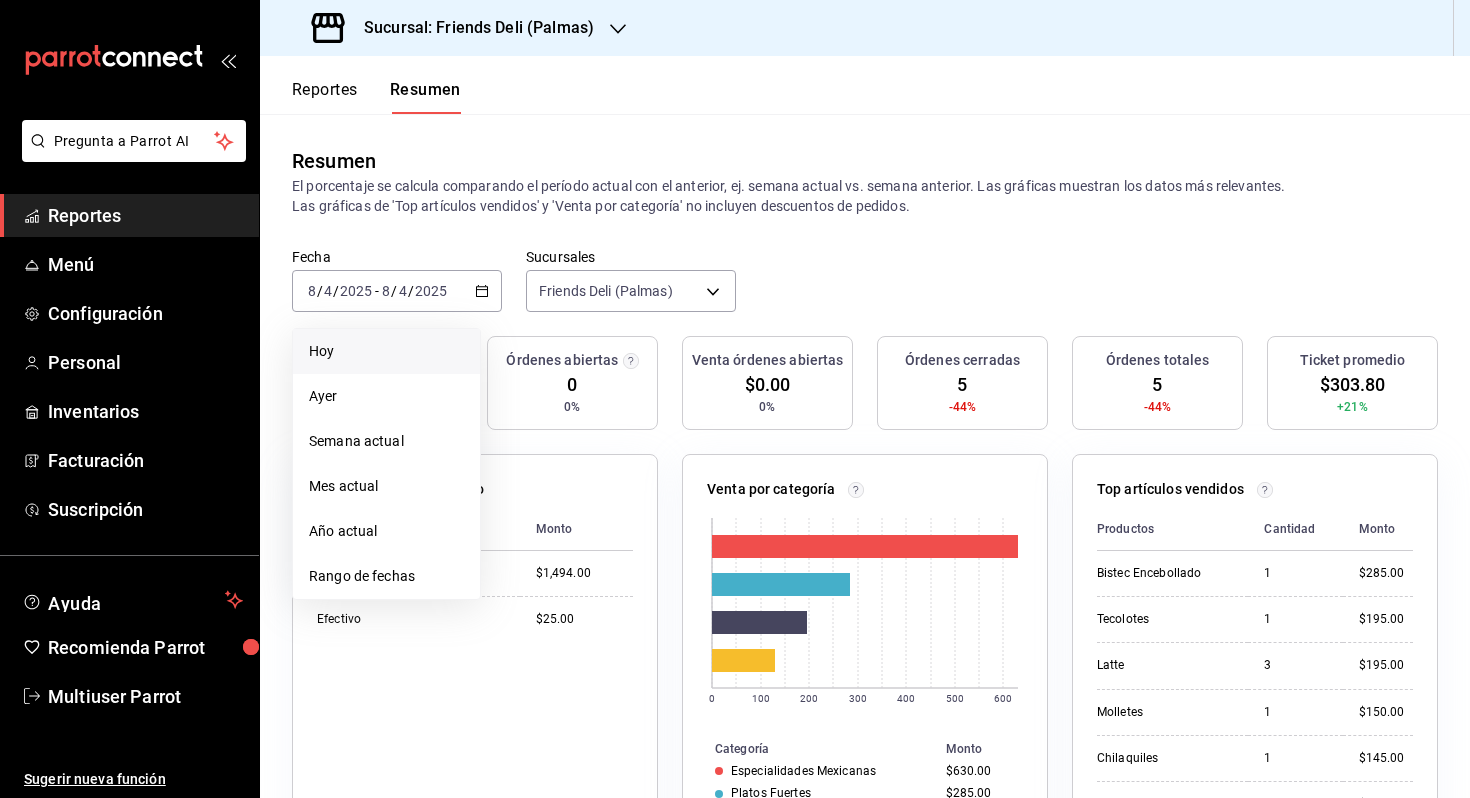 click on "Hoy" at bounding box center [386, 351] 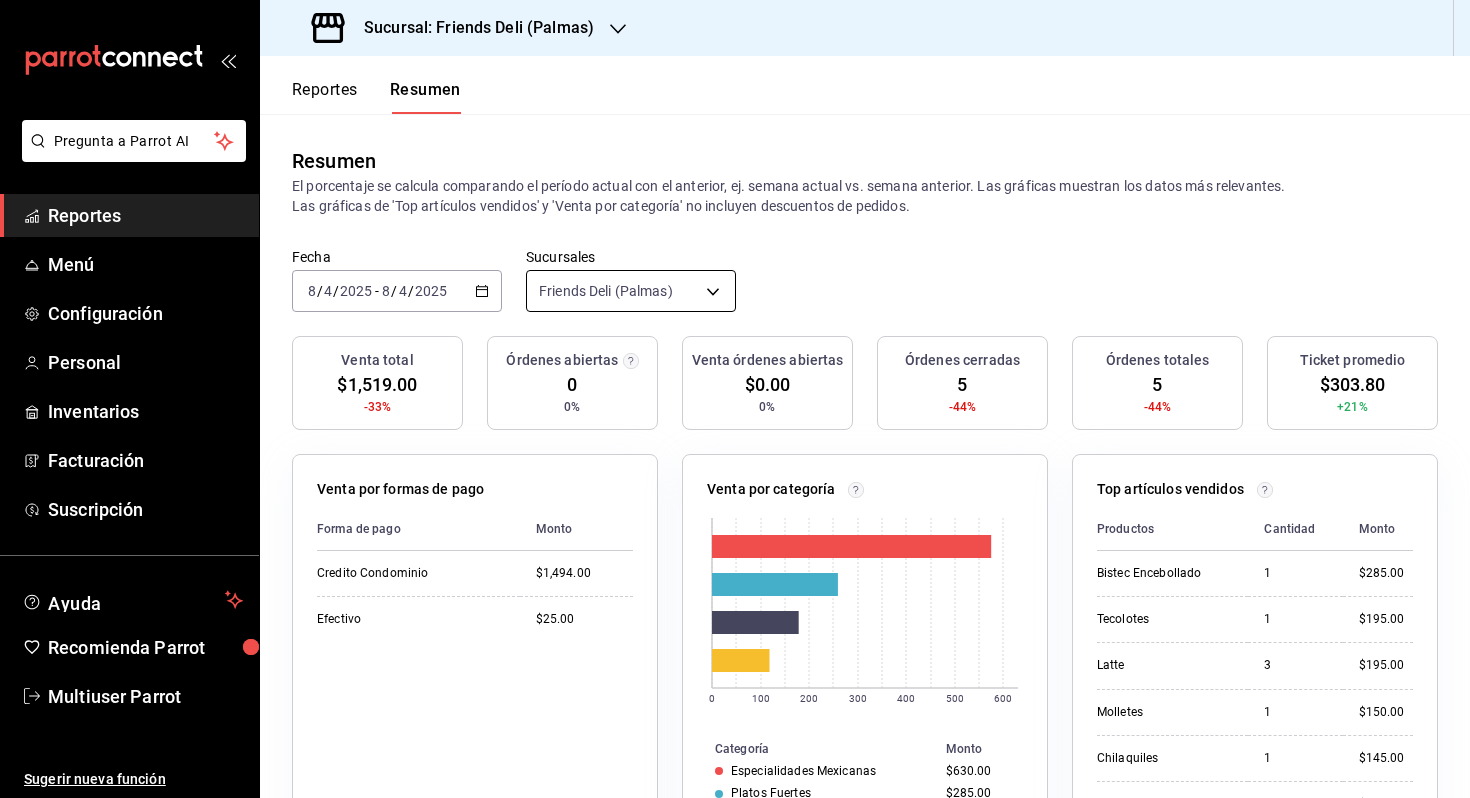 click on "Pregunta a Parrot AI Reportes   Menú   Configuración   Personal   Inventarios   Facturación   Suscripción   Ayuda Recomienda Parrot   Multiuser Parrot   Sugerir nueva función   Sucursal: Friends Deli (Palmas) Reportes Resumen Resumen El porcentaje se calcula comparando el período actual con el anterior, ej. semana actual vs. semana anterior. Las gráficas muestran los datos más relevantes.  Las gráficas de 'Top artículos vendidos' y 'Venta por categoría' no incluyen descuentos de pedidos. Fecha [DATE] [TIME] [DATE] / [DATE] [TIME] - [DATE] [TIME] [DATE] / [DATE] [TIME] Sucursales Friends Deli (Palmas) [object Object] Venta total $[MONEY] -33% Órdenes abiertas 0 0% Venta órdenes abiertas $0.00 0% Órdenes cerradas 5 -44% Órdenes totales 5 -44% Ticket promedio $[MONEY] +21% Venta por formas de pago Forma de pago Monto Credito Condominio $[MONEY] Efectivo $25.00 Venta por categoría   0 100 200 300 400 500 600 Categoría Monto Especialidades Mexicanas $[MONEY] Platos Fuertes $[MONEY] Café $[MONEY] Jugos $[MONEY]   Productos 1" at bounding box center (735, 399) 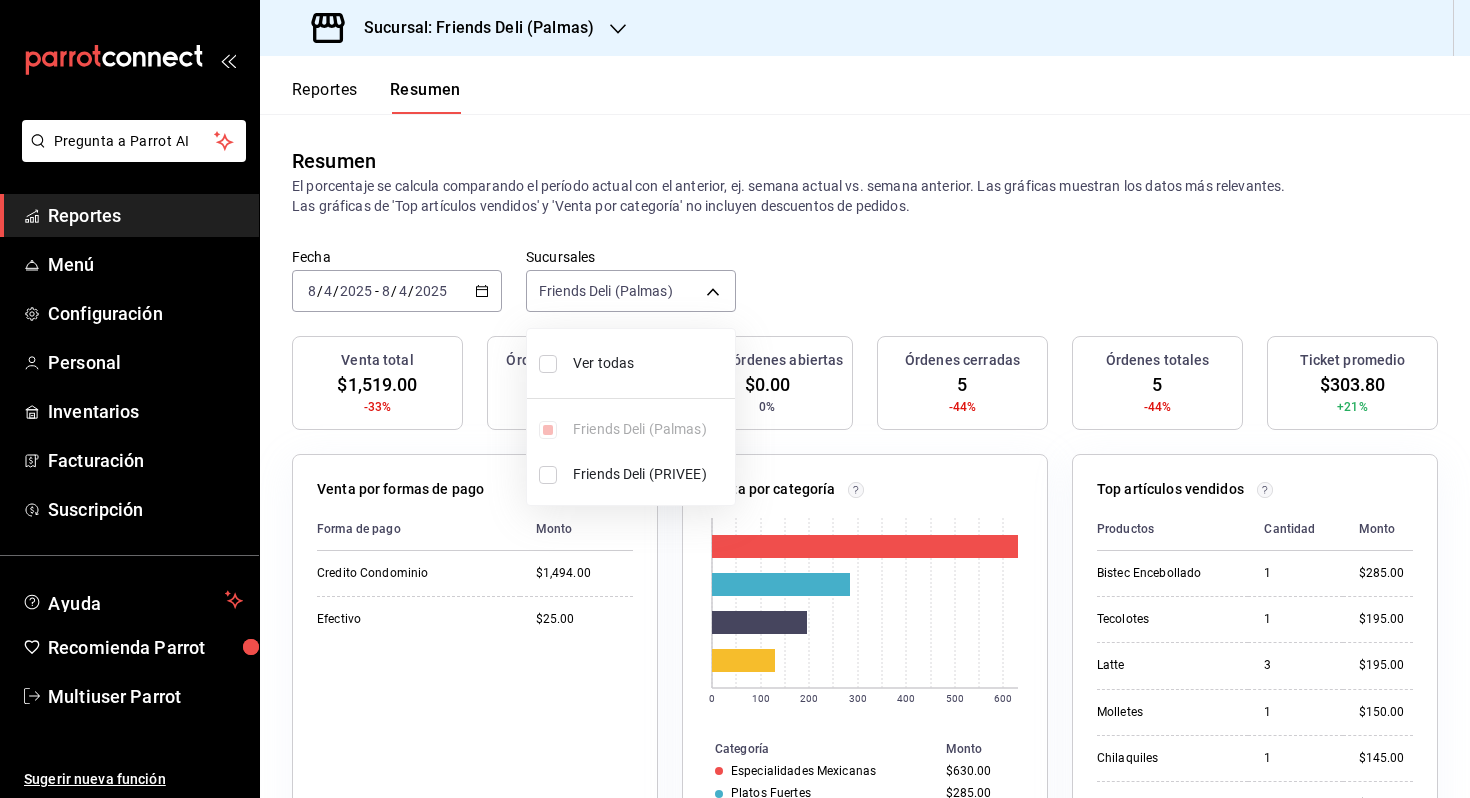click on "Ver todas" at bounding box center (650, 363) 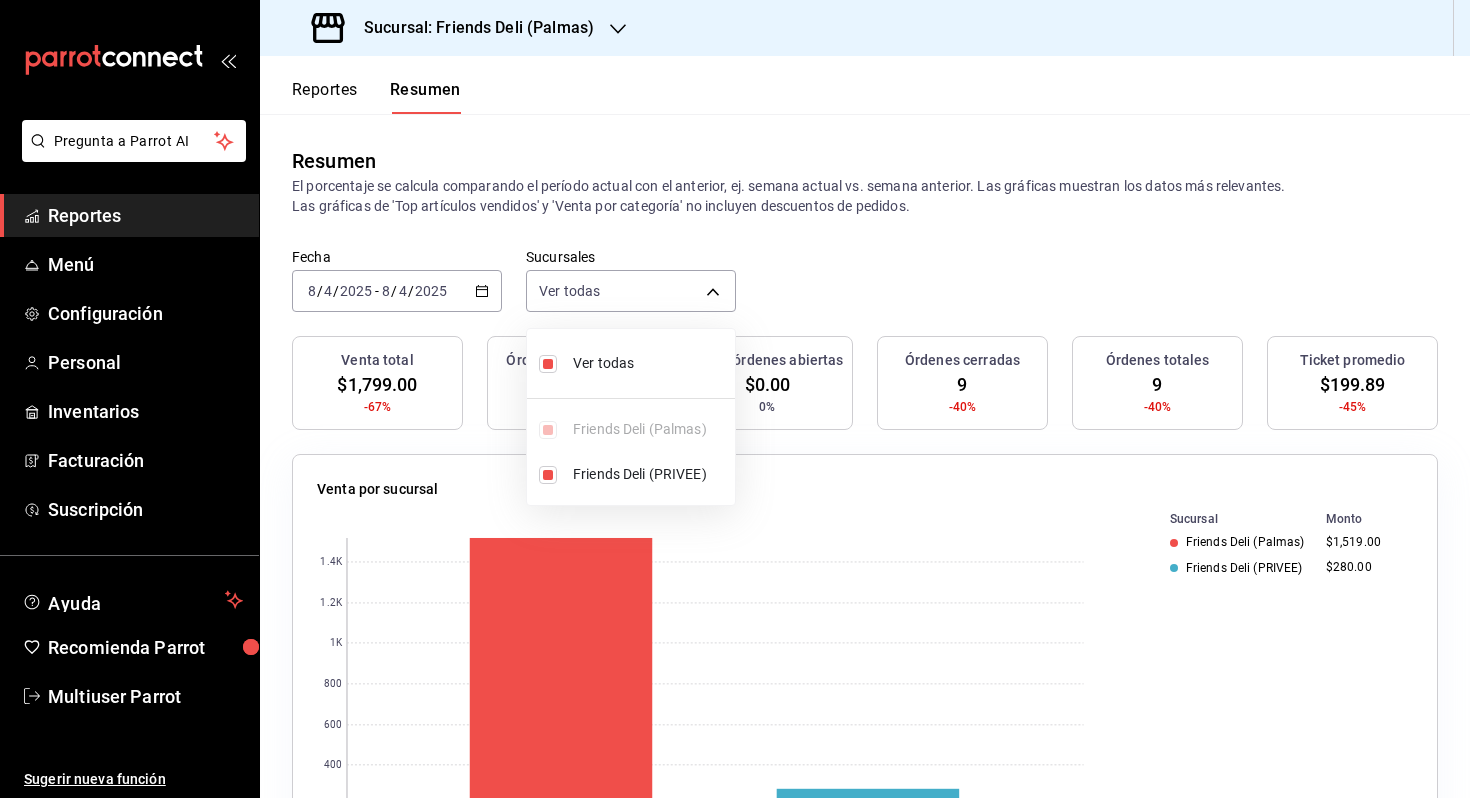 click at bounding box center (735, 399) 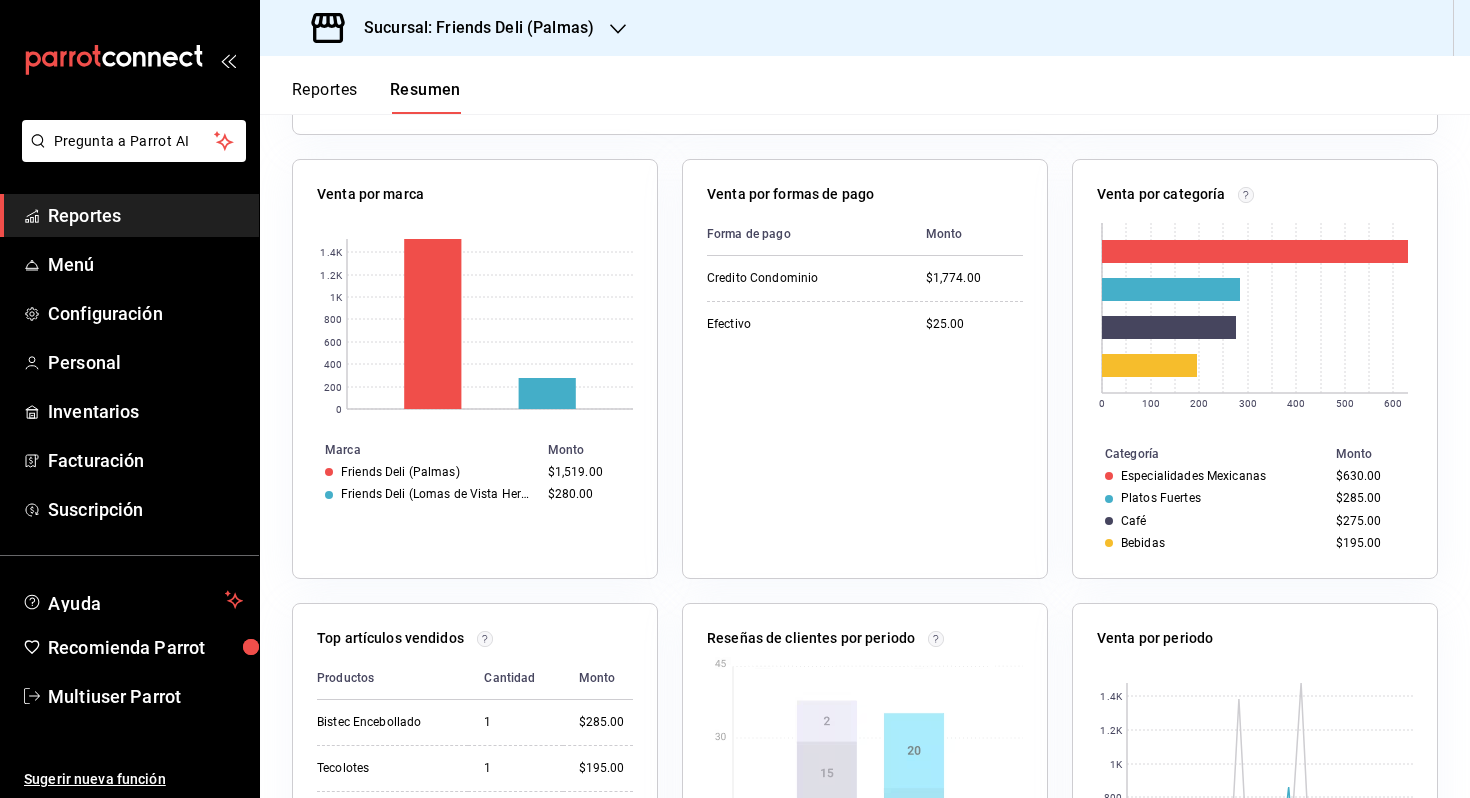 scroll, scrollTop: 996, scrollLeft: 0, axis: vertical 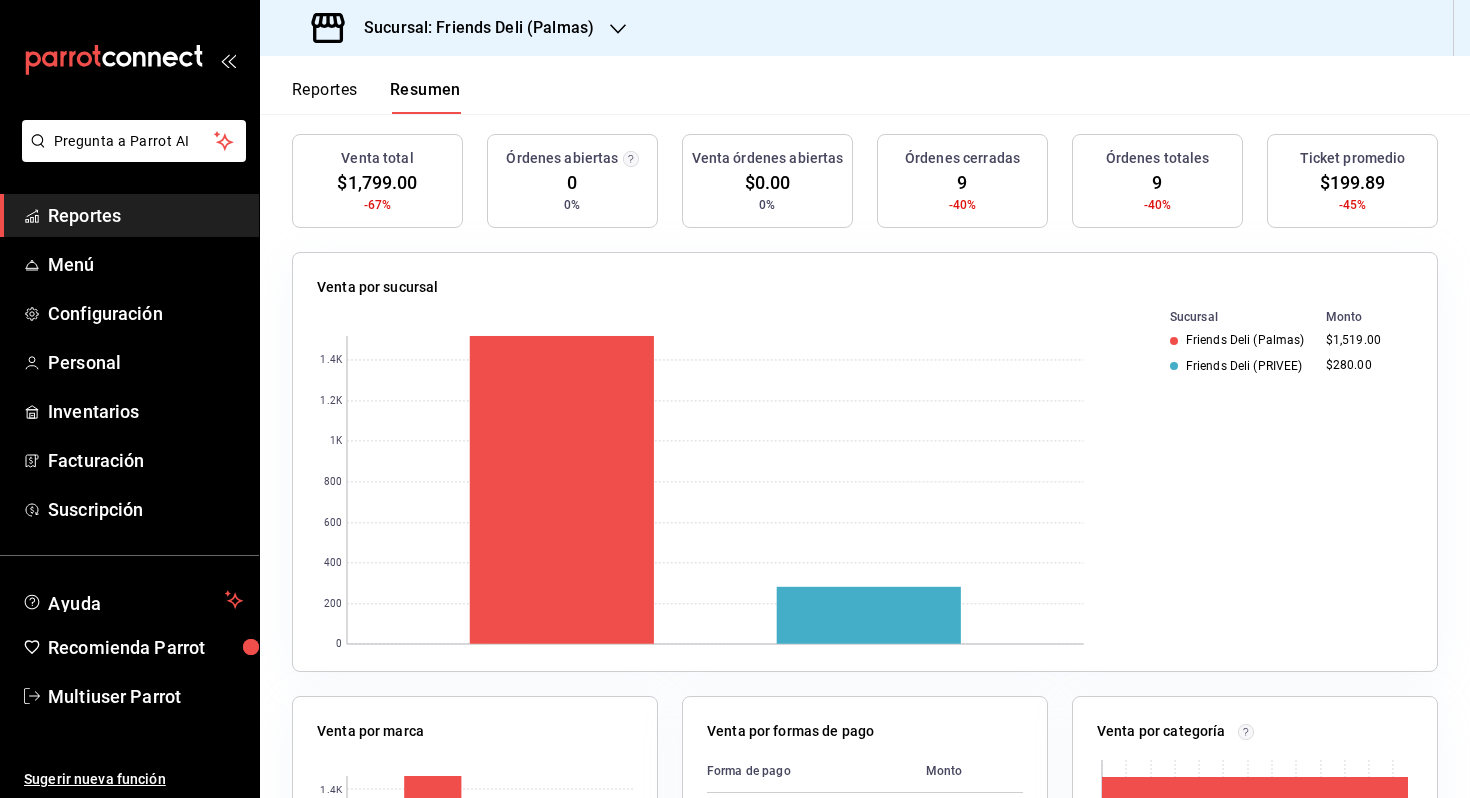 click on "Fecha [DATE] [TIME] / [DATE] [TIME] - [DATE] [TIME] [TIME] / [DATE] [TIME] [TIME] Sucursales Ver todas [object Object],[object Object]" at bounding box center [865, 90] 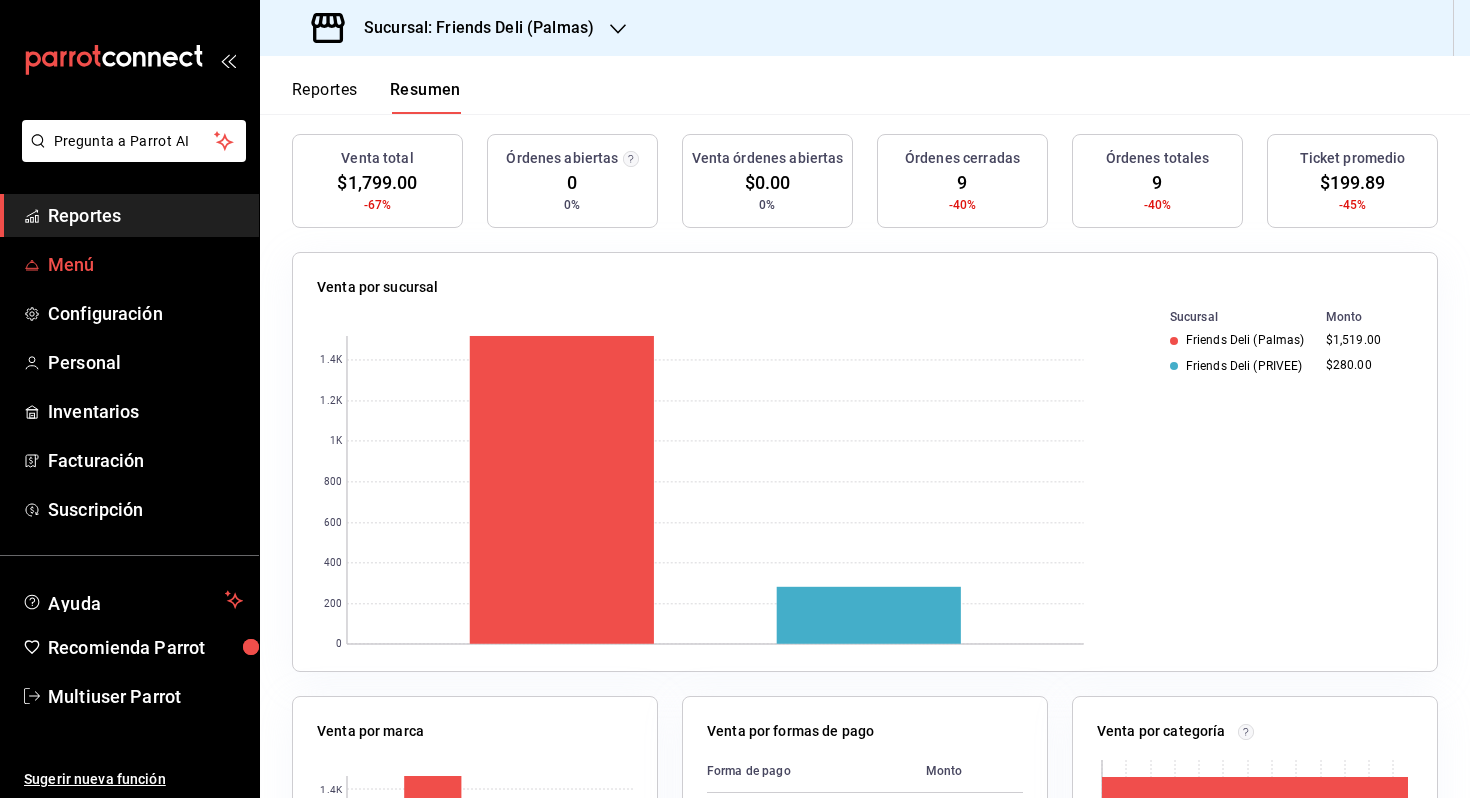click on "Menú" at bounding box center [145, 264] 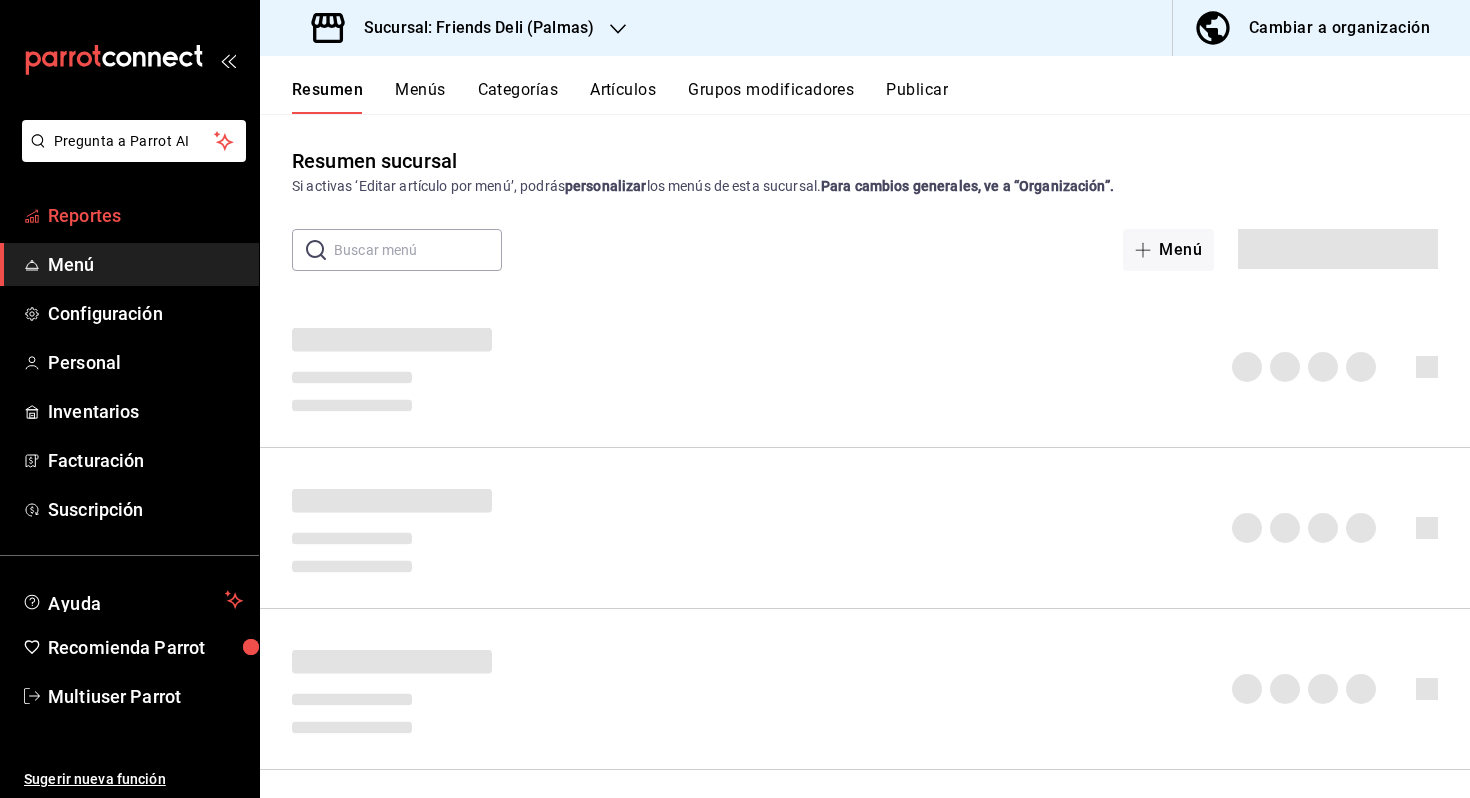 click on "Reportes" at bounding box center [129, 215] 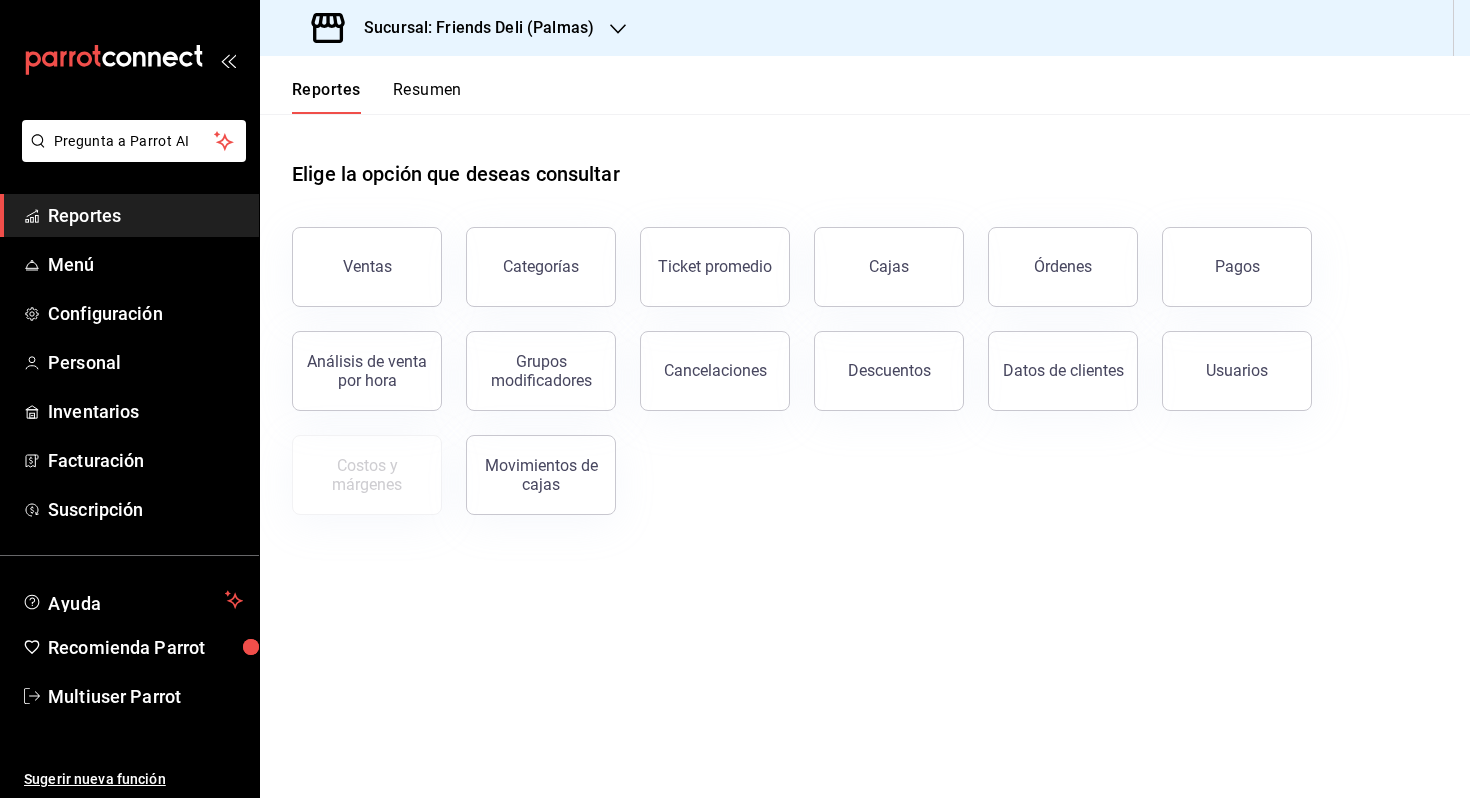 click on "Resumen" at bounding box center [427, 97] 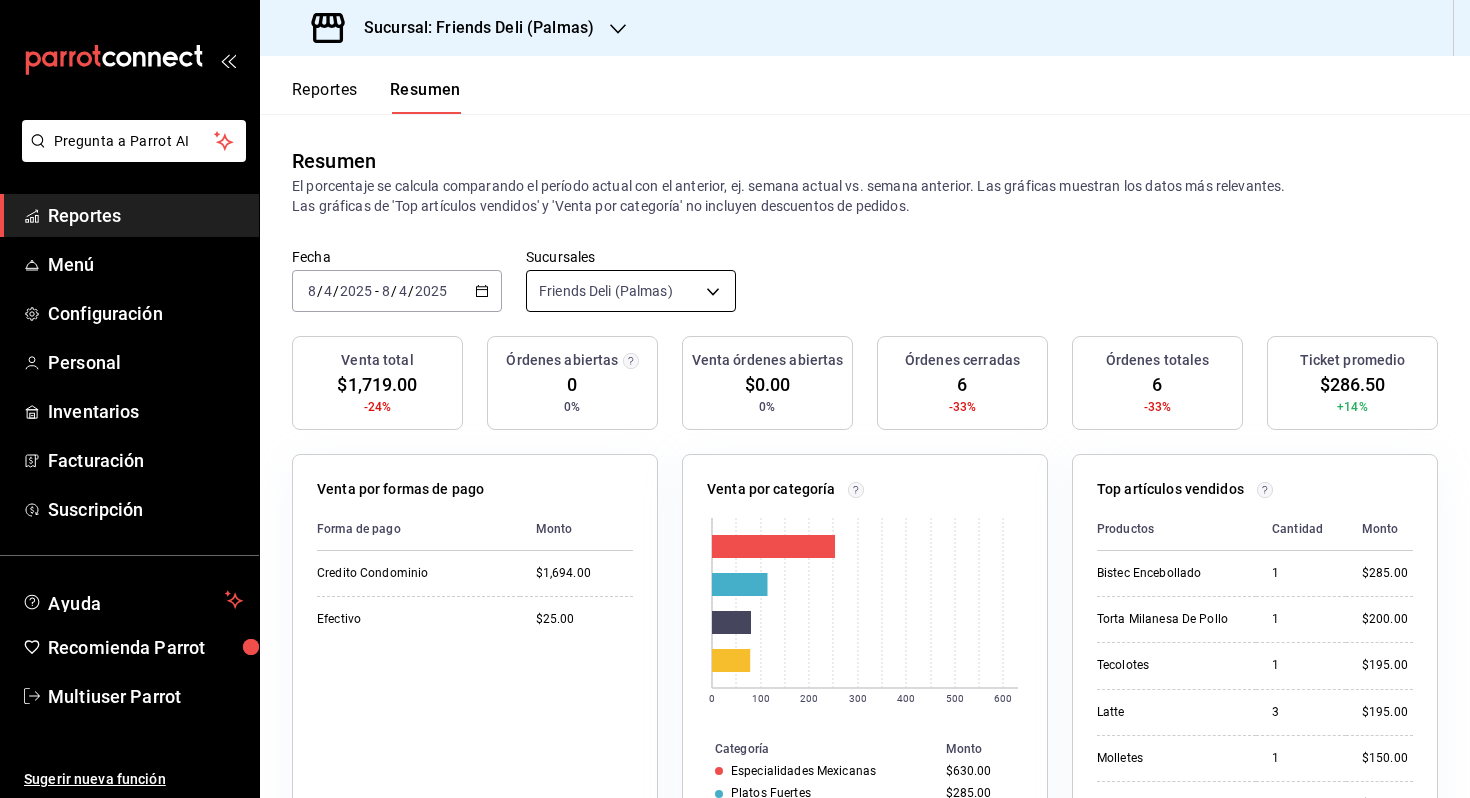 click on "Pregunta a Parrot AI Reportes   Menú   Configuración   Personal   Inventarios   Facturación   Suscripción   Ayuda Recomienda Parrot   Multiuser Parrot   Sugerir nueva función   Sucursal: Friends Deli (Palmas) Reportes Resumen Resumen El porcentaje se calcula comparando el período actual con el anterior, ej. semana actual vs. semana anterior. Las gráficas muestran los datos más relevantes.  Las gráficas de 'Top artículos vendidos' y 'Venta por categoría' no incluyen descuentos de pedidos. Fecha [DATE] [TIME] [DATE] / [DATE] [TIME] - [DATE] [TIME] [DATE] / [DATE] [TIME] Sucursales Friends Deli (Palmas) [object Object] Venta total $[MONEY] -24% Órdenes abiertas 0 0% Venta órdenes abiertas $0.00 0% Órdenes cerradas 6 -33% Órdenes totales 6 -33% Ticket promedio $[MONEY] +14% Venta por formas de pago Forma de pago Monto Credito Condominio $[MONEY] Efectivo $25.00 Venta por categoría   0 100 200 300 400 500 600 Categoría Monto Especialidades Mexicanas $[MONEY] Platos Fuertes $[MONEY] Tortas $[MONEY] Café $[MONEY]   Productos 1" at bounding box center [735, 399] 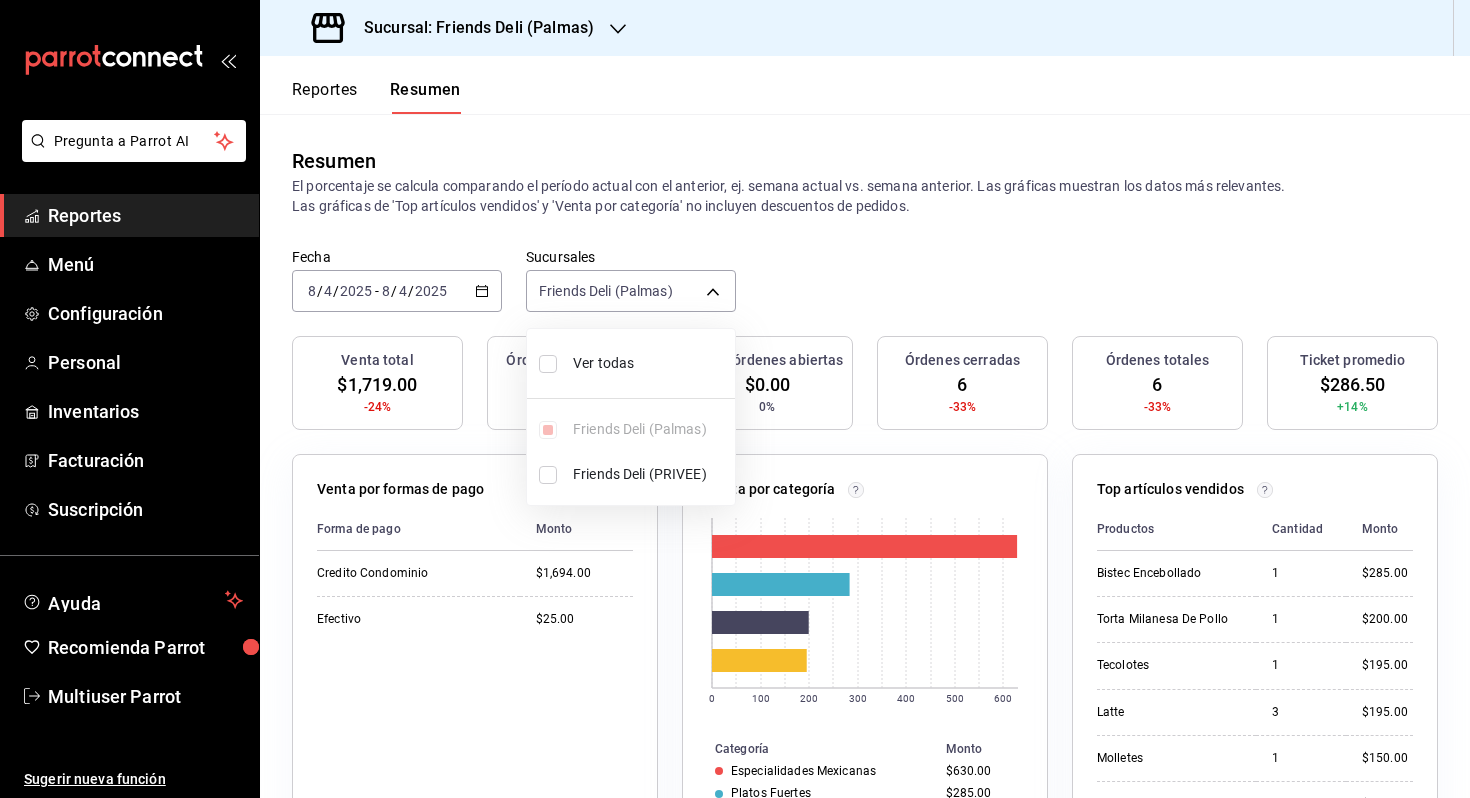 click on "Ver todas" at bounding box center (650, 363) 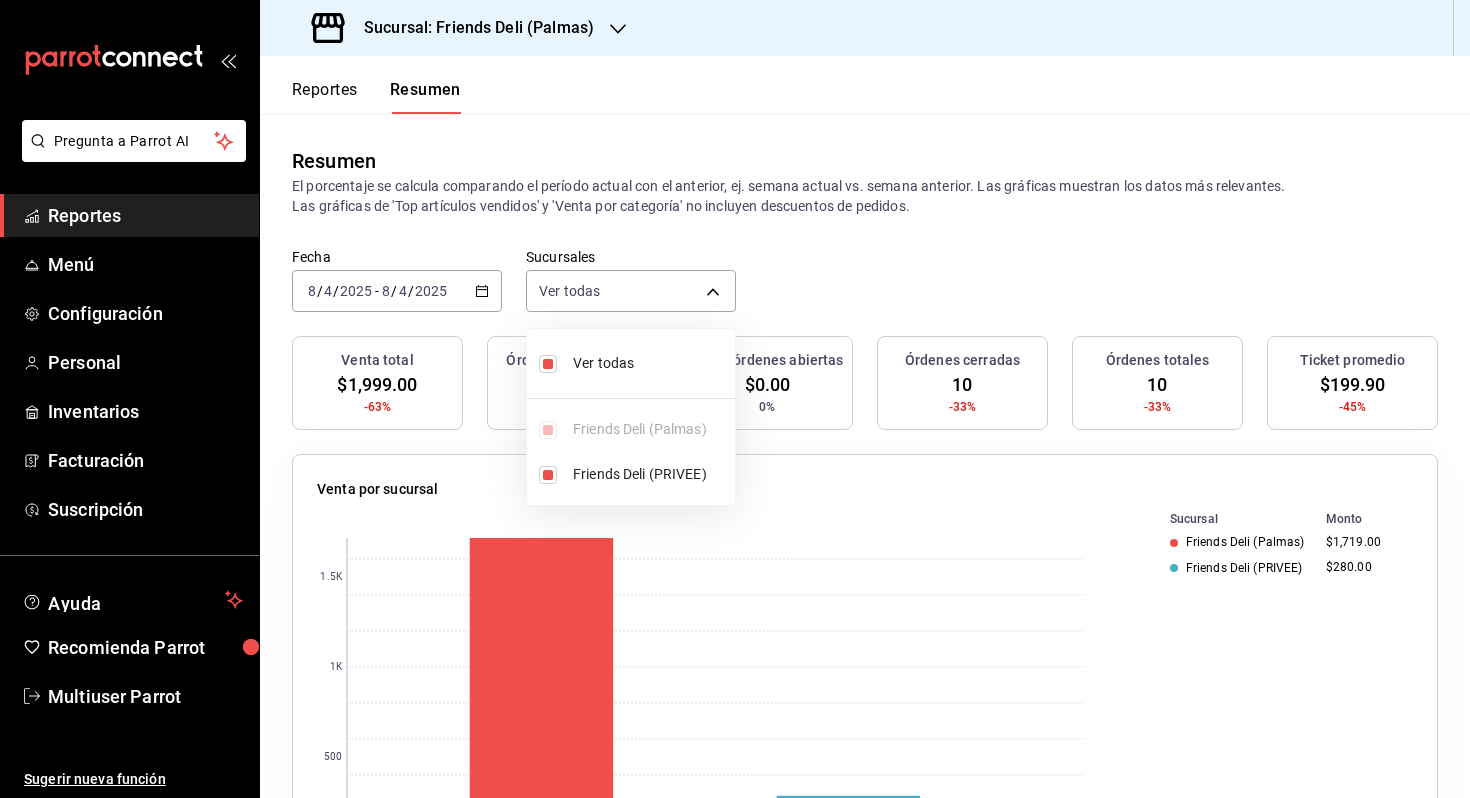 click at bounding box center (735, 399) 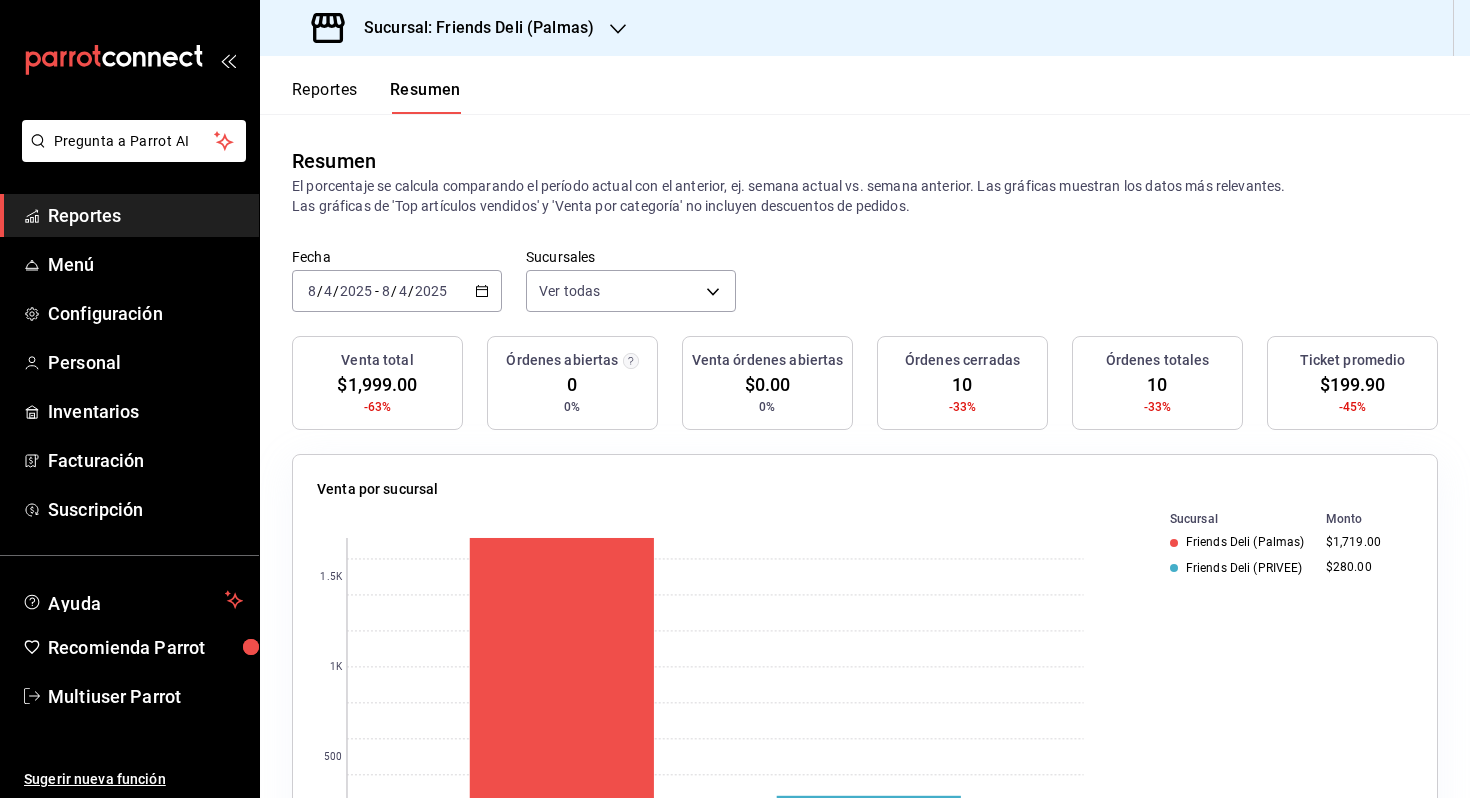 click on "2025" at bounding box center [431, 291] 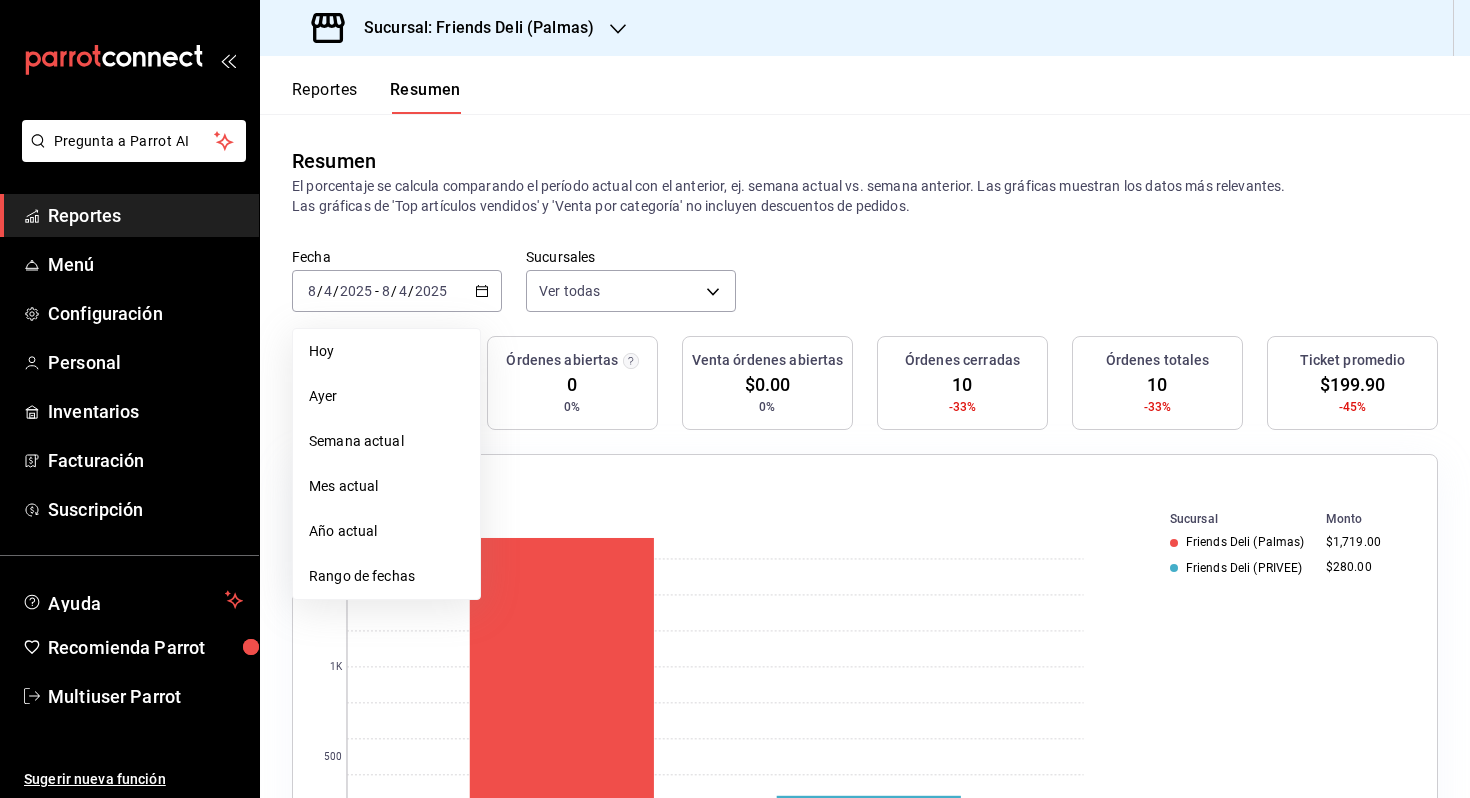 click 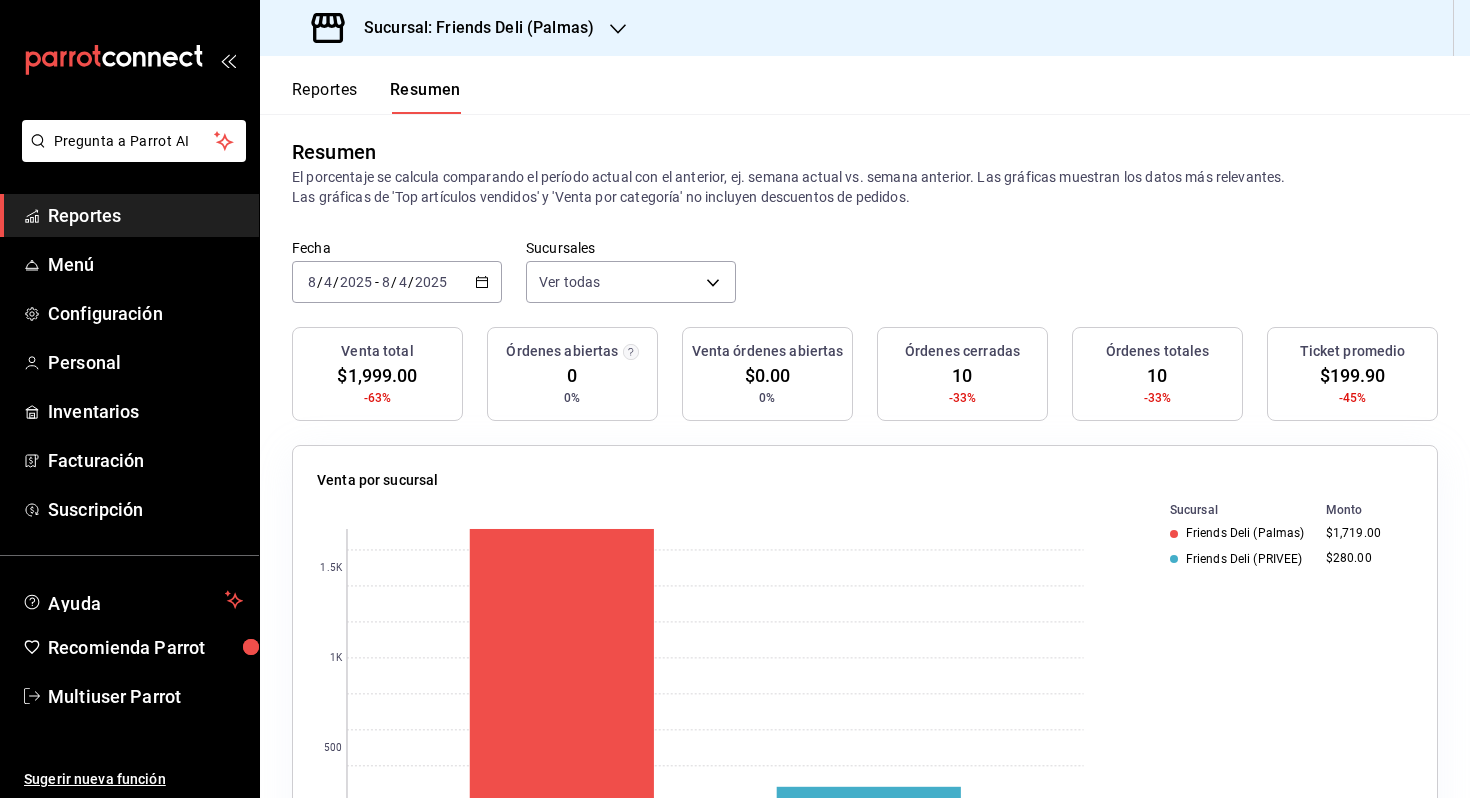 scroll, scrollTop: 0, scrollLeft: 0, axis: both 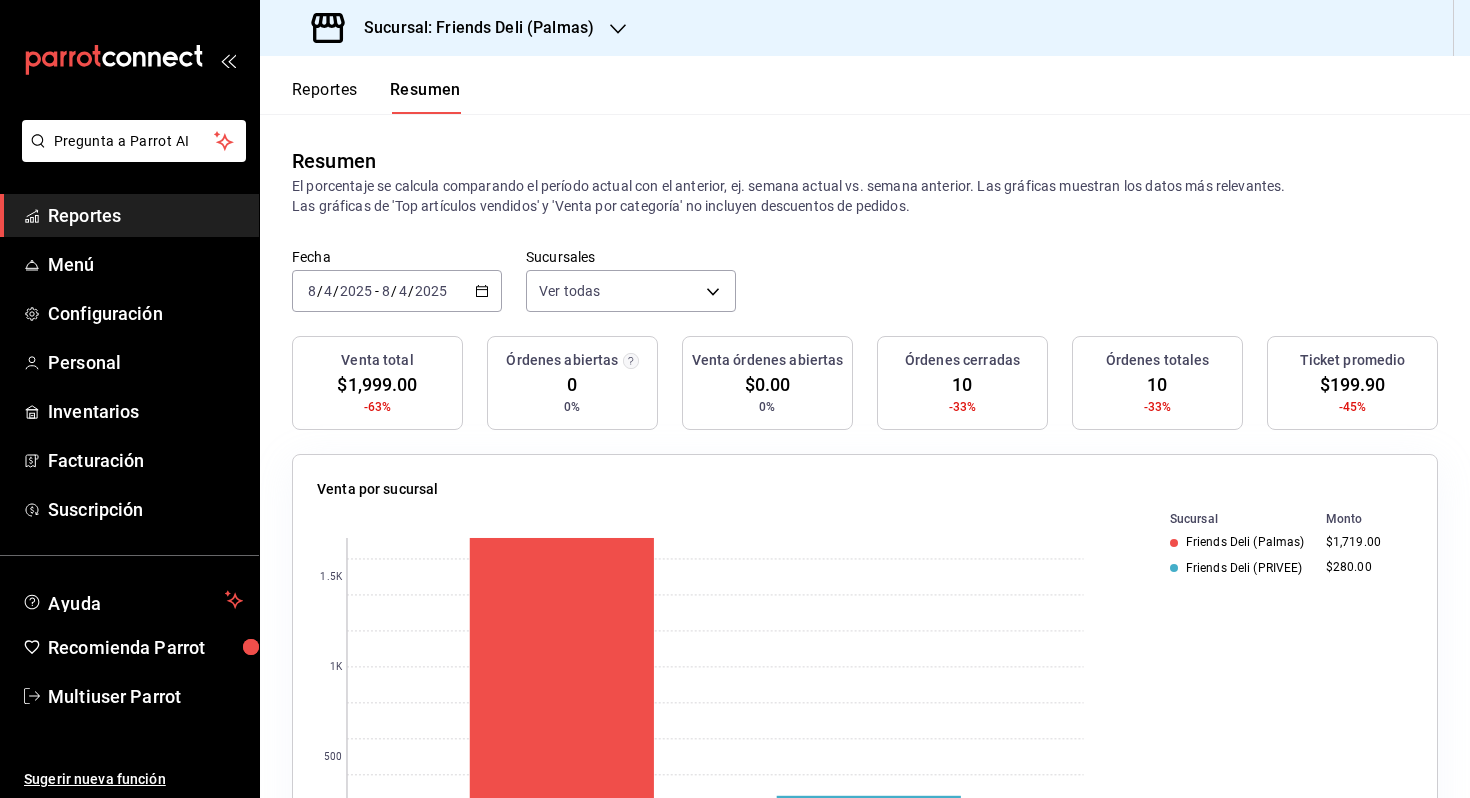click on "2025-08-04 8 / 4 / 2025 - 2025-08-04 8 / 4 / 2025" at bounding box center [397, 291] 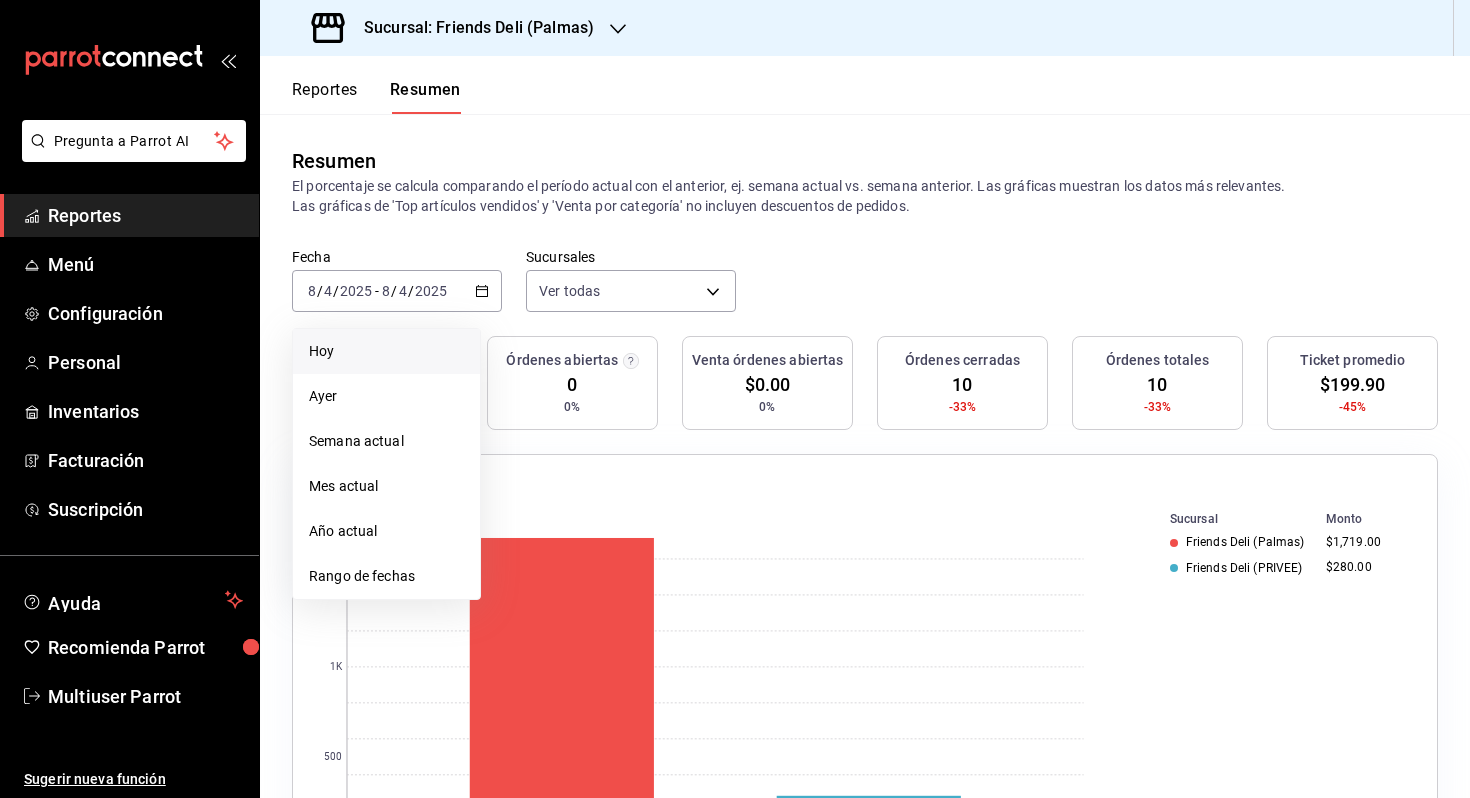 click on "Hoy" at bounding box center (386, 351) 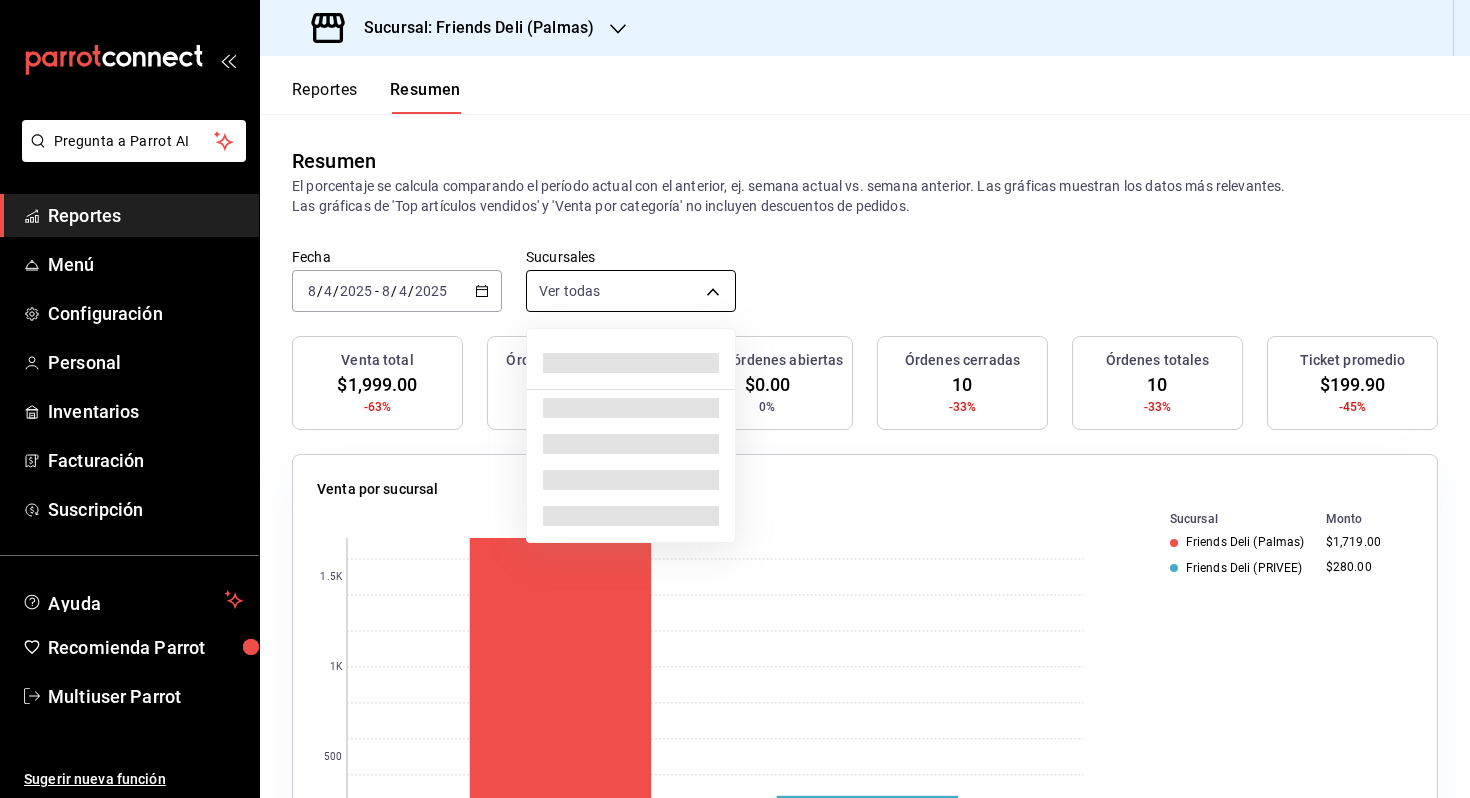 click on "Pregunta a Parrot AI Reportes   Menú   Configuración   Personal   Inventarios   Facturación   Suscripción   Ayuda Recomienda Parrot   Multiuser Parrot   Sugerir nueva función   Sucursal: Friends Deli (Palmas) Reportes Resumen Resumen El porcentaje se calcula comparando el período actual con el anterior, ej. semana actual vs. semana anterior. Las gráficas muestran los datos más relevantes.  Las gráficas de 'Top artículos vendidos' y 'Venta por categoría' no incluyen descuentos de pedidos. Fecha [DATE] [TIME] [DATE] / [DATE] [TIME] - [DATE] [TIME] [DATE] / [DATE] [TIME] Sucursales Ver todas [object Object],[object Object] Venta total $[MONEY] -63% Órdenes abiertas 0 0% Venta órdenes abiertas $0.00 0% Órdenes cerradas 10 -33% Órdenes totales 10 -33% Ticket promedio $[MONEY] -45% Venta por sucursal 0 500 1K 1.5K Sucursal Monto Friends Deli (Palmas) $[MONEY] Friends Deli (PRIVEE) $[MONEY] Venta por marca  0 500 1K 1.5K Marca Monto Friends Deli (Palmas) $[MONEY] Friends Deli (Lomas de Vista Hermosa) $[MONEY] Forma de pago   0" at bounding box center [735, 399] 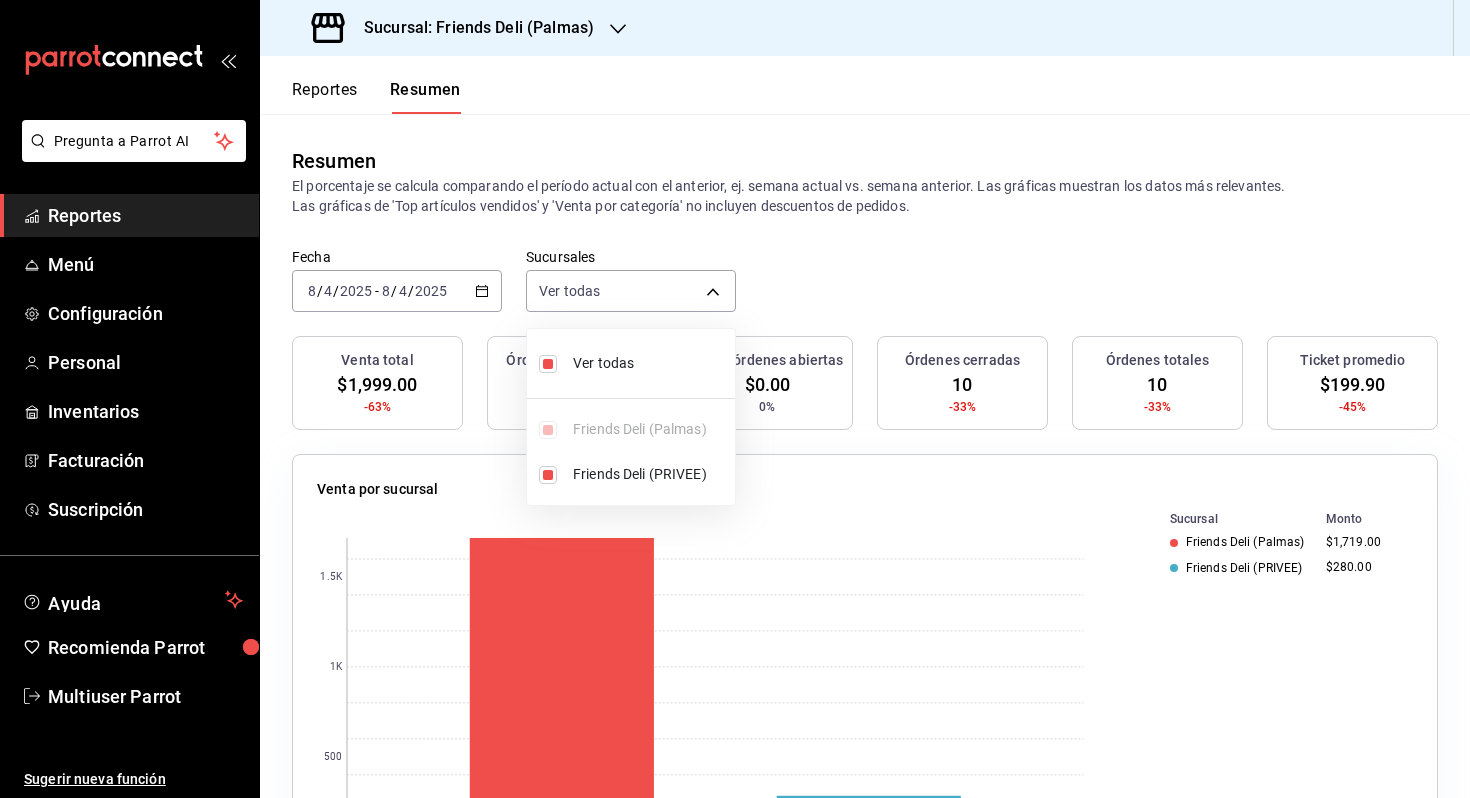 click on "Ver todas" at bounding box center (650, 363) 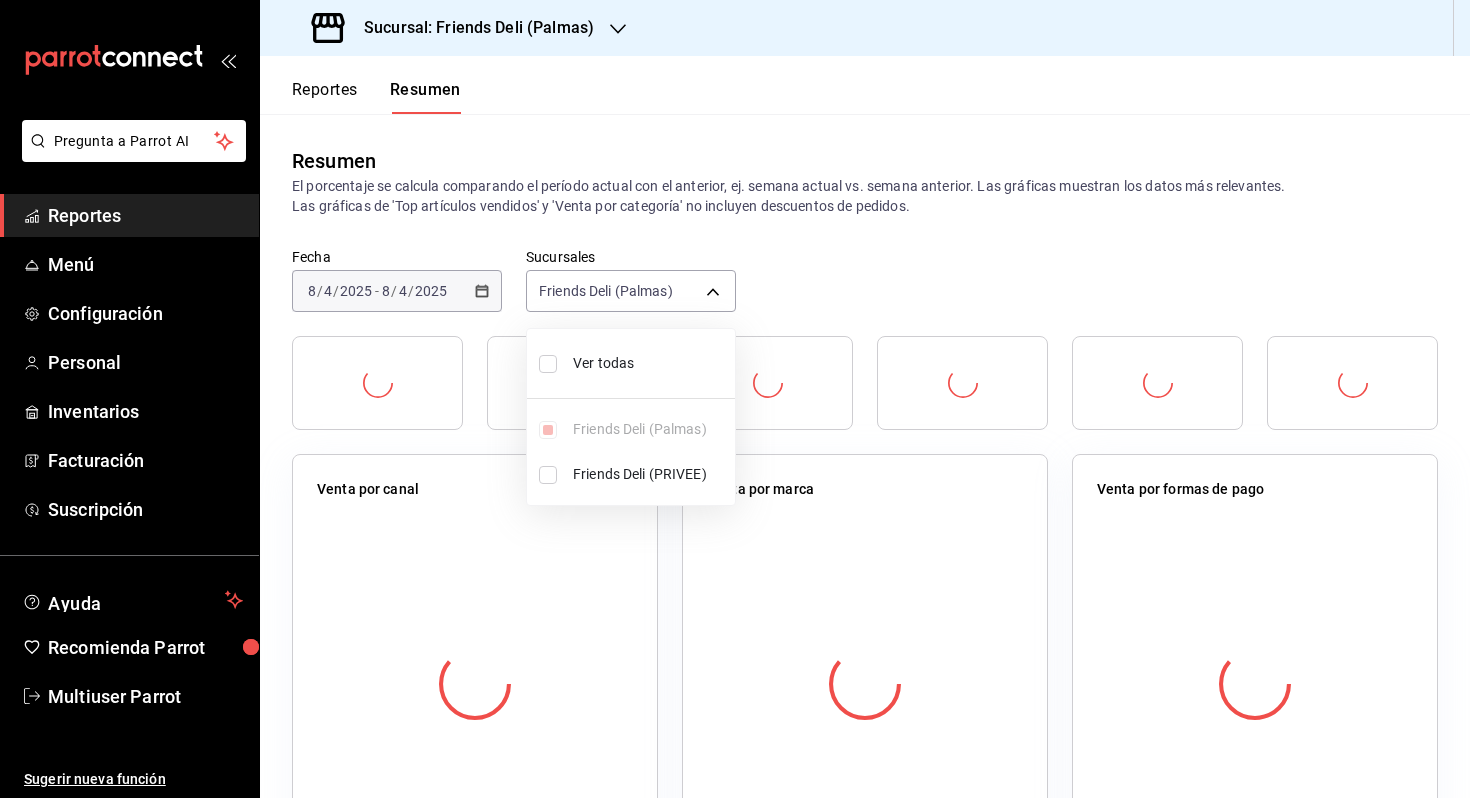 click on "Ver todas" at bounding box center (650, 363) 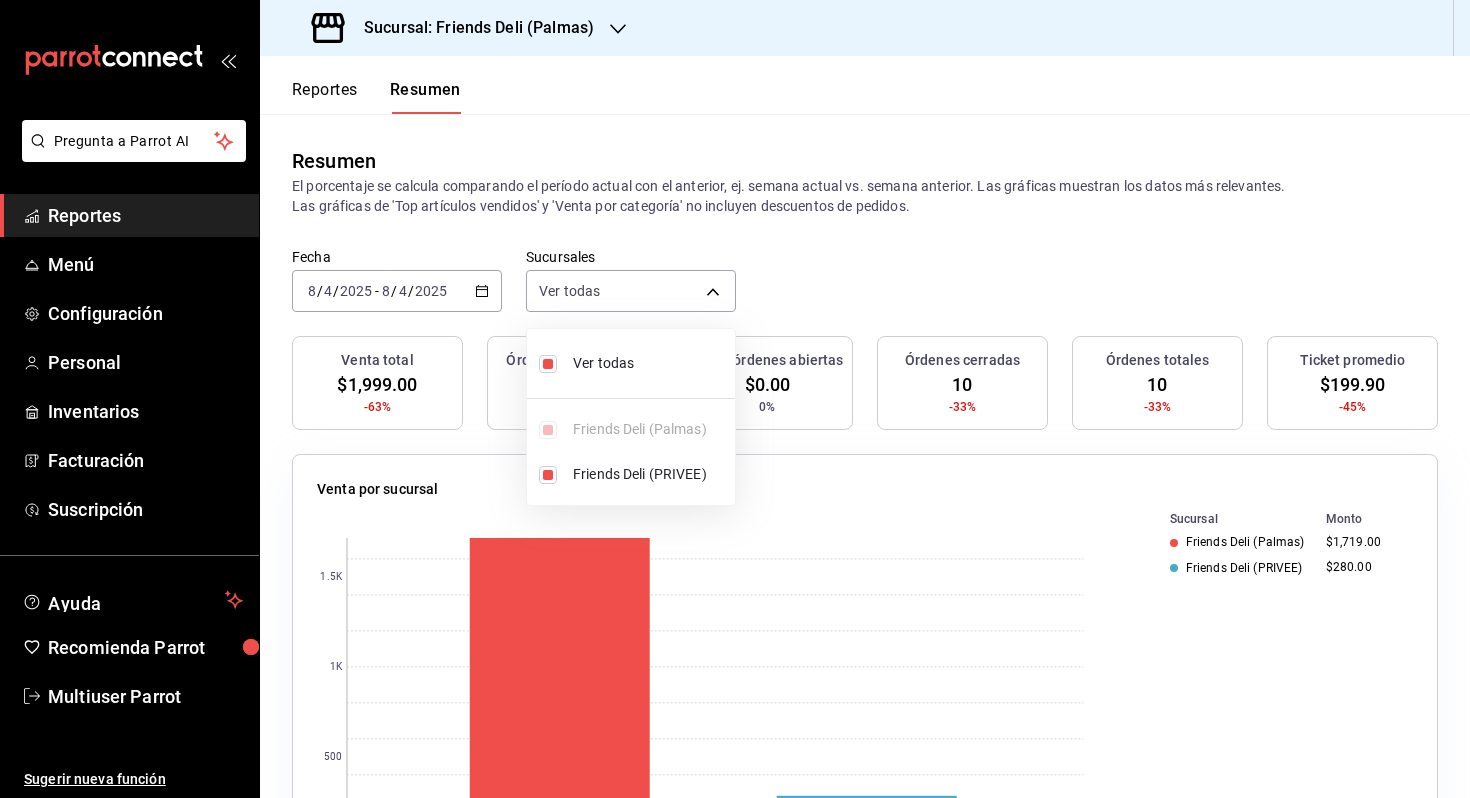 click at bounding box center (735, 399) 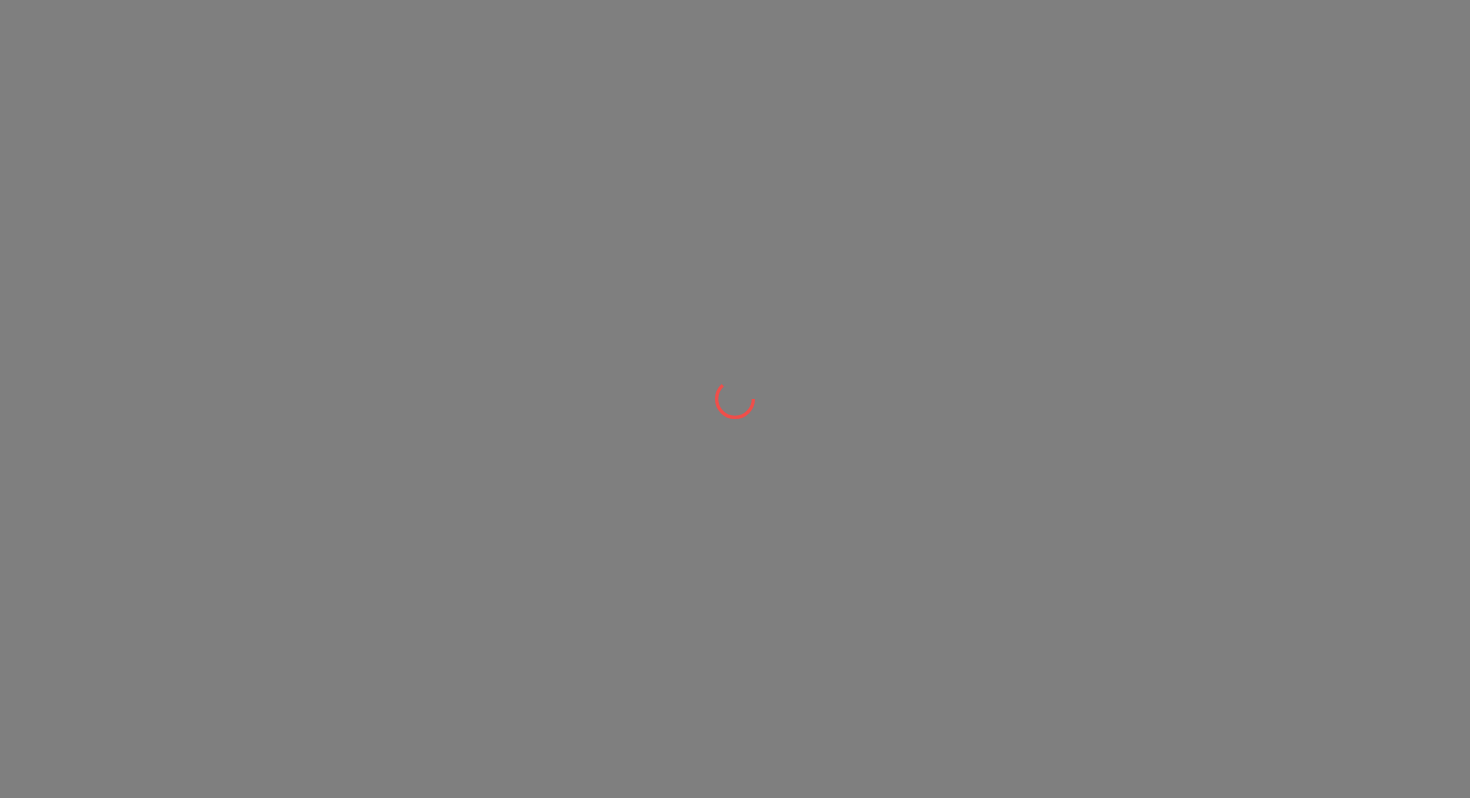 scroll, scrollTop: 0, scrollLeft: 0, axis: both 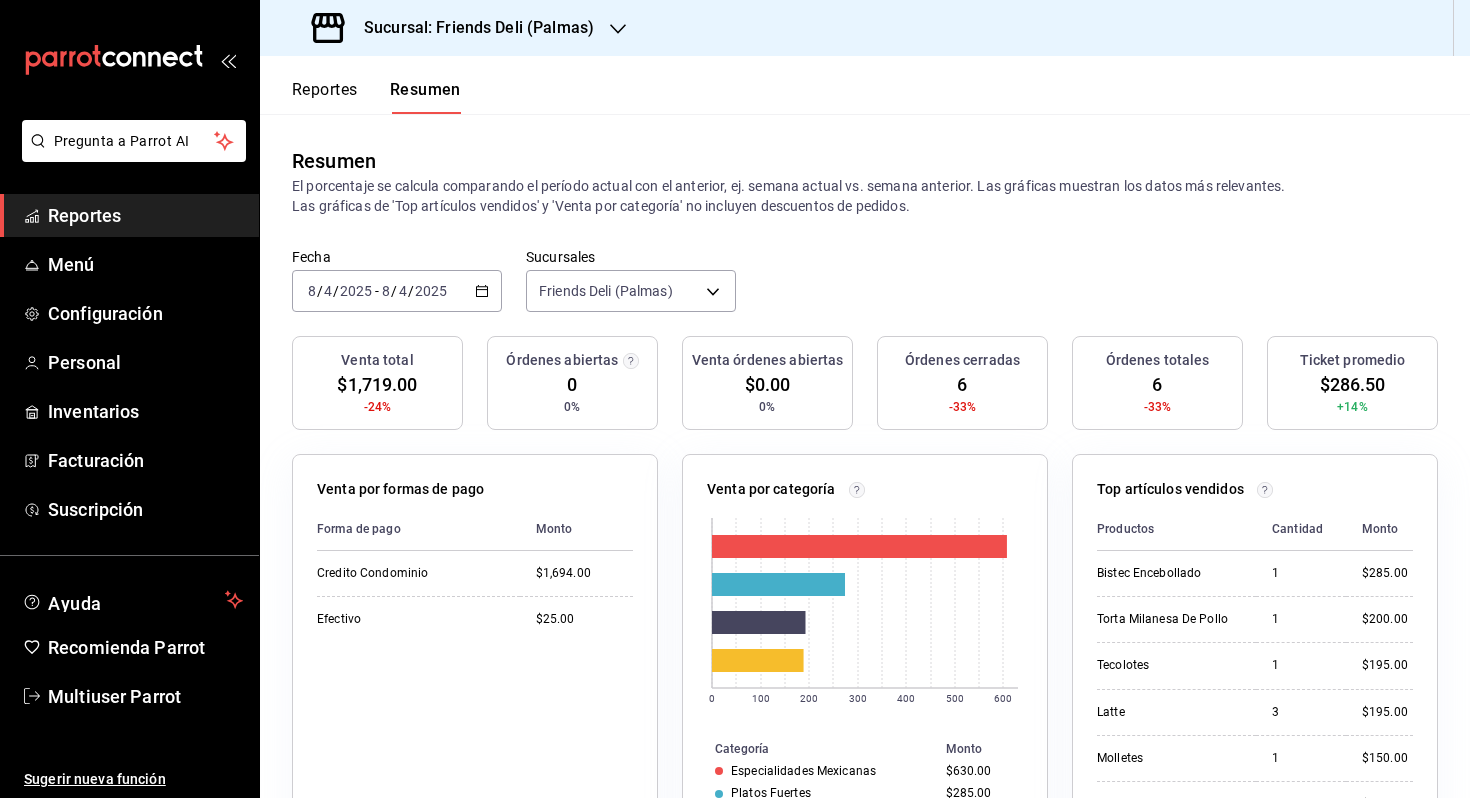 click 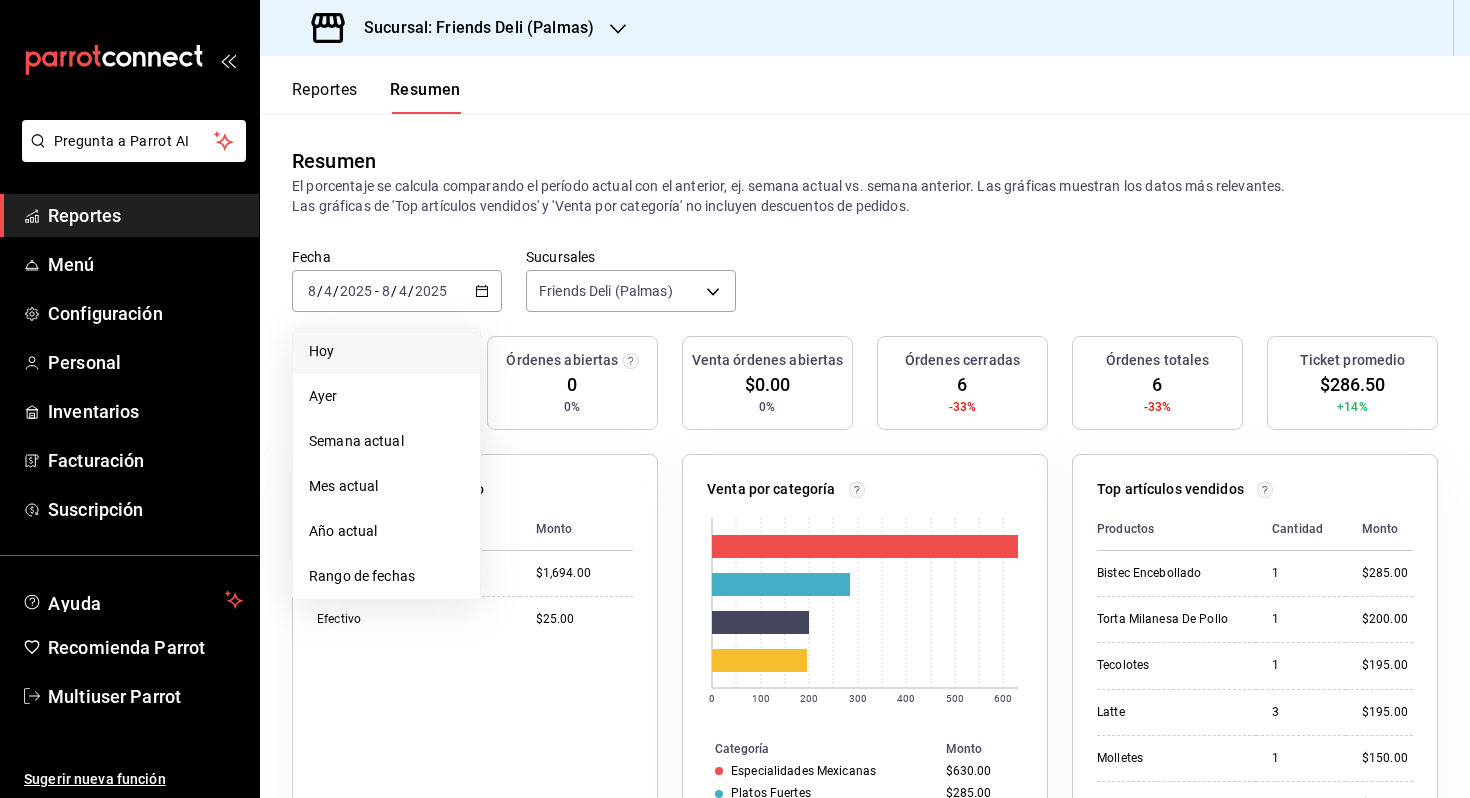 click on "Hoy" at bounding box center [386, 351] 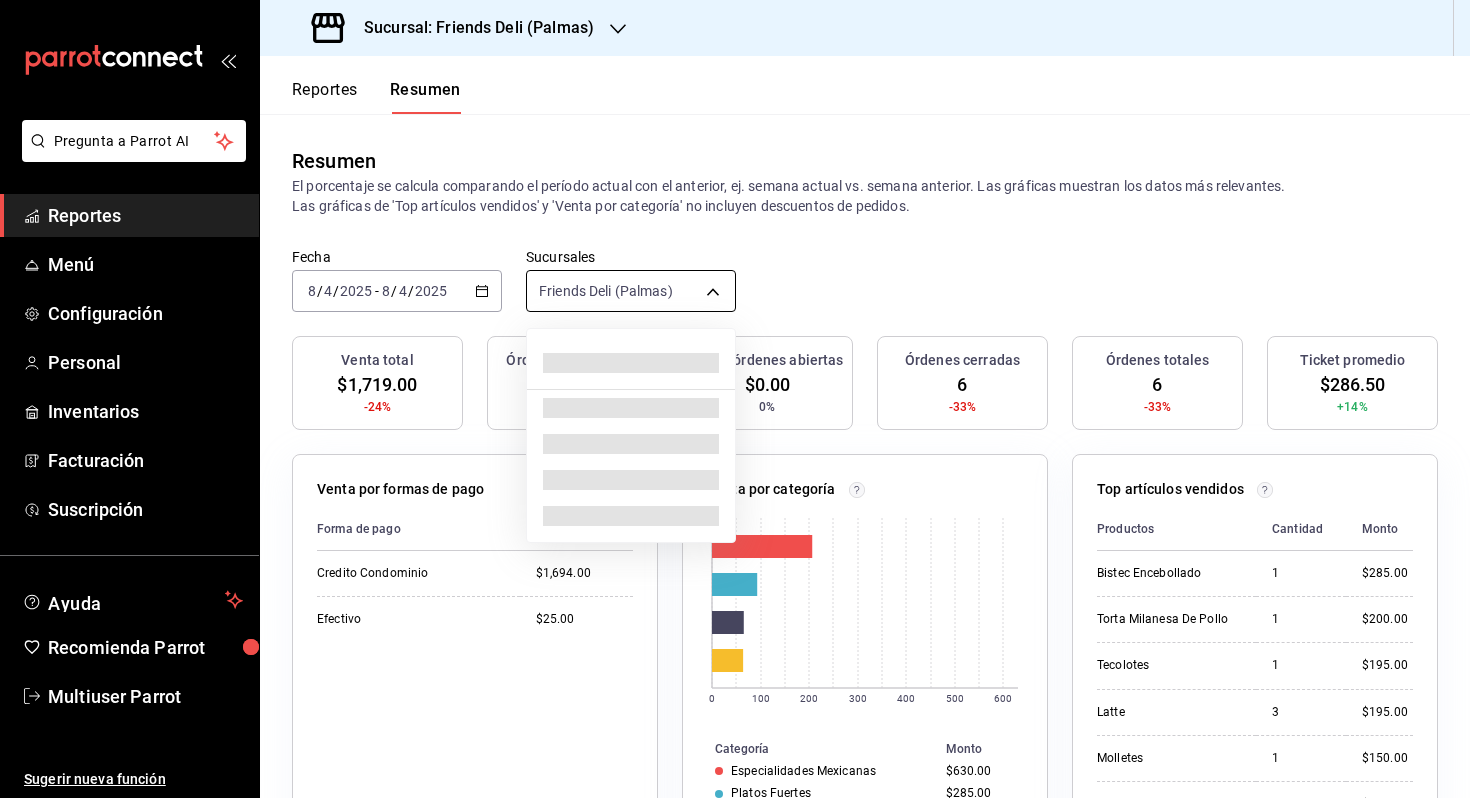 click on "Pregunta a Parrot AI Reportes   Menú   Configuración   Personal   Inventarios   Facturación   Suscripción   Ayuda Recomienda Parrot   Multiuser Parrot   Sugerir nueva función   Sucursal: Friends Deli (Palmas) Reportes Resumen Resumen El porcentaje se calcula comparando el período actual con el anterior, ej. semana actual vs. semana anterior. Las gráficas muestran los datos más relevantes.  Las gráficas de 'Top artículos vendidos' y 'Venta por categoría' no incluyen descuentos de pedidos. Fecha [DATE] [TIME] [DATE] / [DATE] [TIME] - [DATE] [TIME] [DATE] / [DATE] [TIME] Sucursales Friends Deli (Palmas) [object Object] Venta total $[MONEY] -24% Órdenes abiertas 0 0% Venta órdenes abiertas $0.00 0% Órdenes cerradas 6 -33% Órdenes totales 6 -33% Ticket promedio $[MONEY] +14% Venta por formas de pago Forma de pago Monto Credito Condominio $[MONEY] Efectivo $25.00 Venta por categoría   0 100 200 300 400 500 600 Categoría Monto Especialidades Mexicanas $[MONEY] Platos Fuertes $[MONEY] Tortas $[MONEY] Café $[MONEY]   Productos 1" at bounding box center (735, 399) 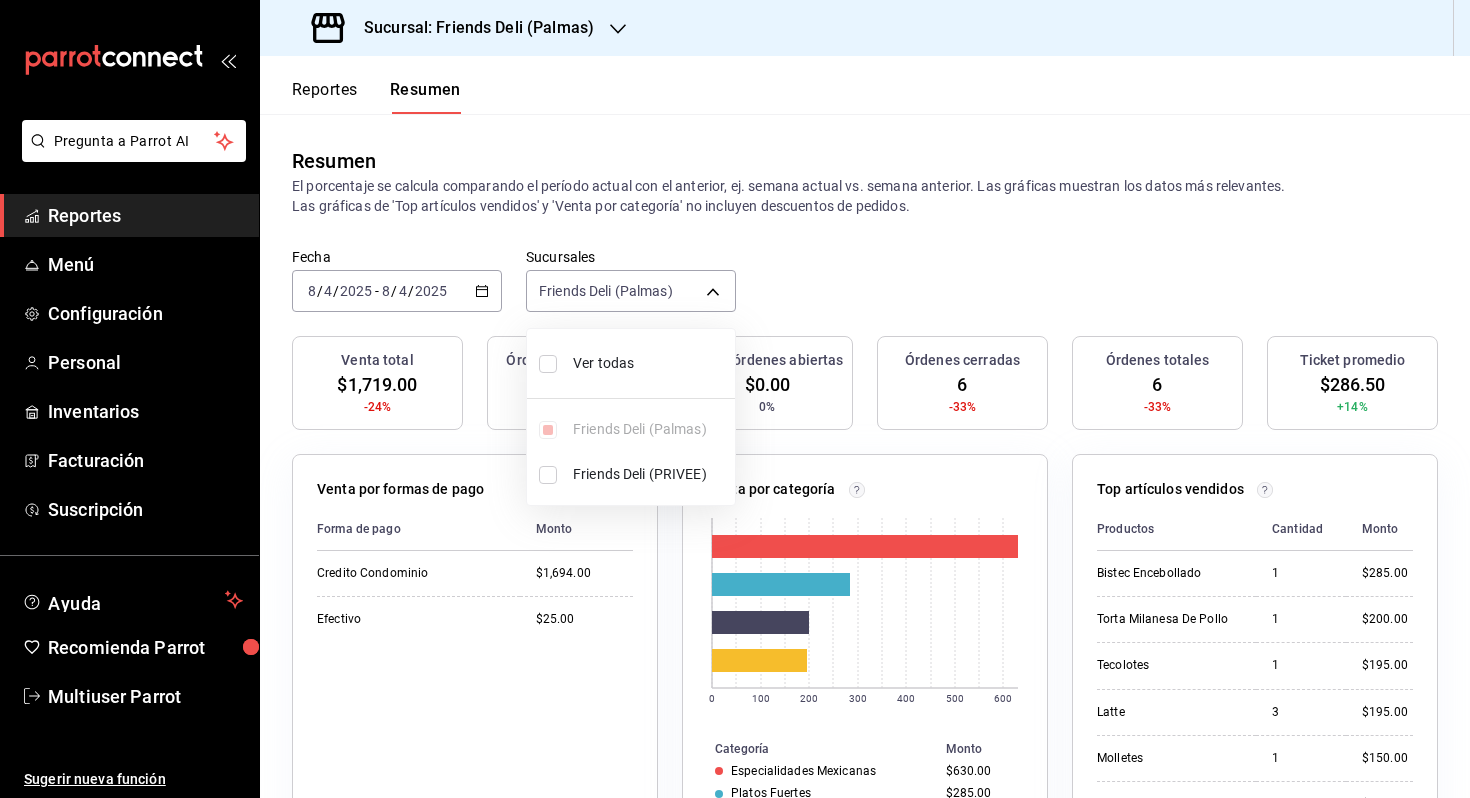 click on "Ver todas" at bounding box center [650, 363] 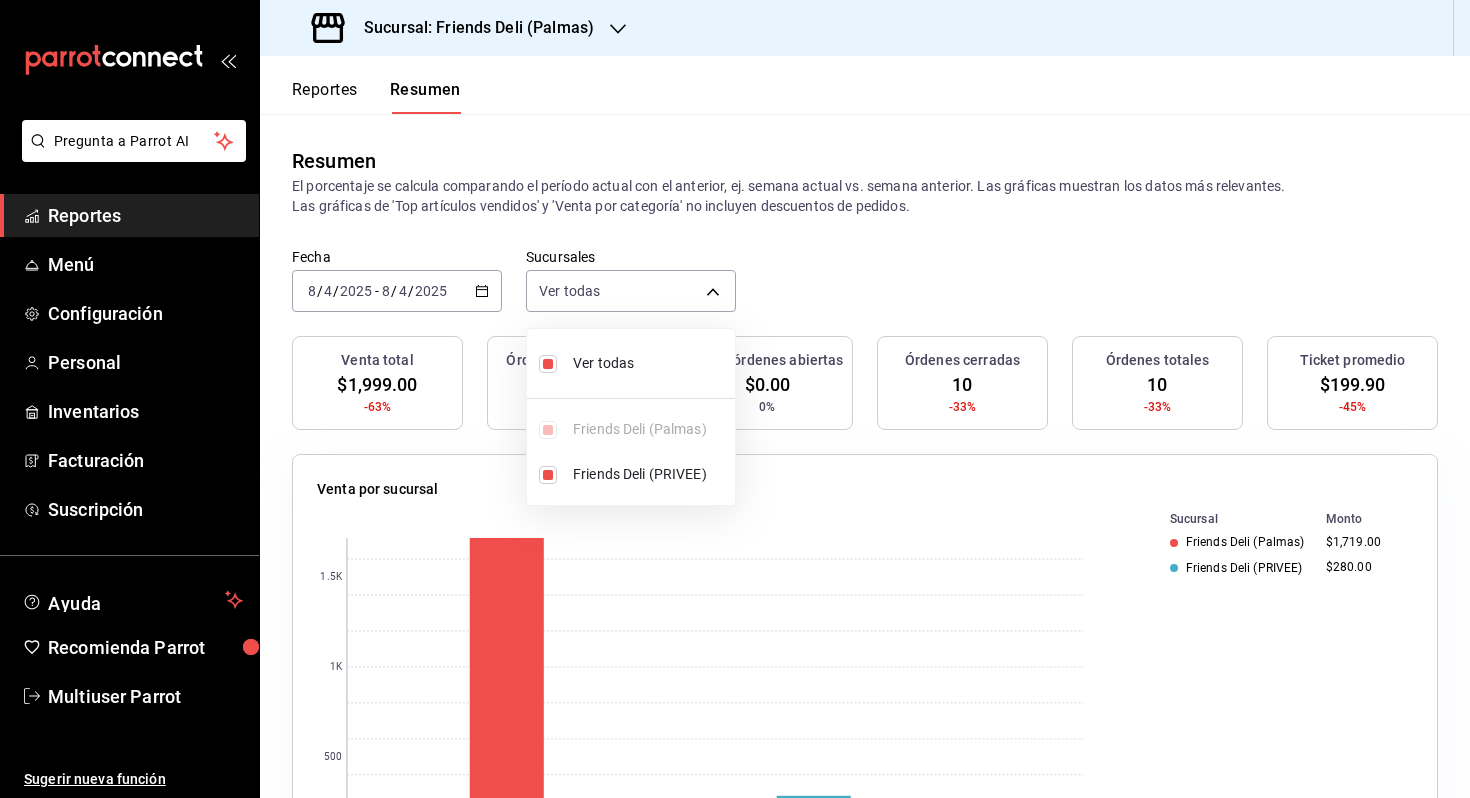 click at bounding box center [735, 399] 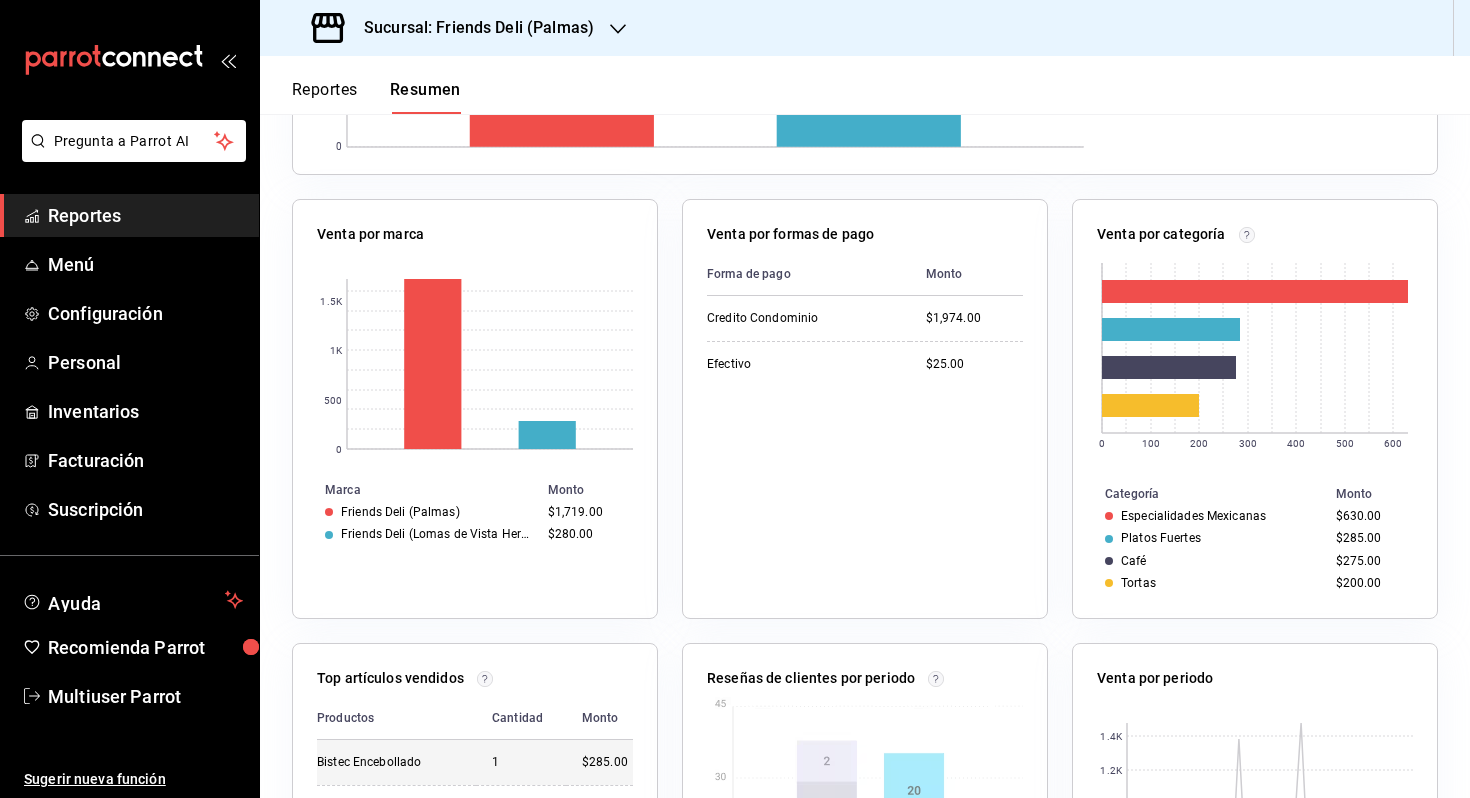 scroll, scrollTop: 0, scrollLeft: 0, axis: both 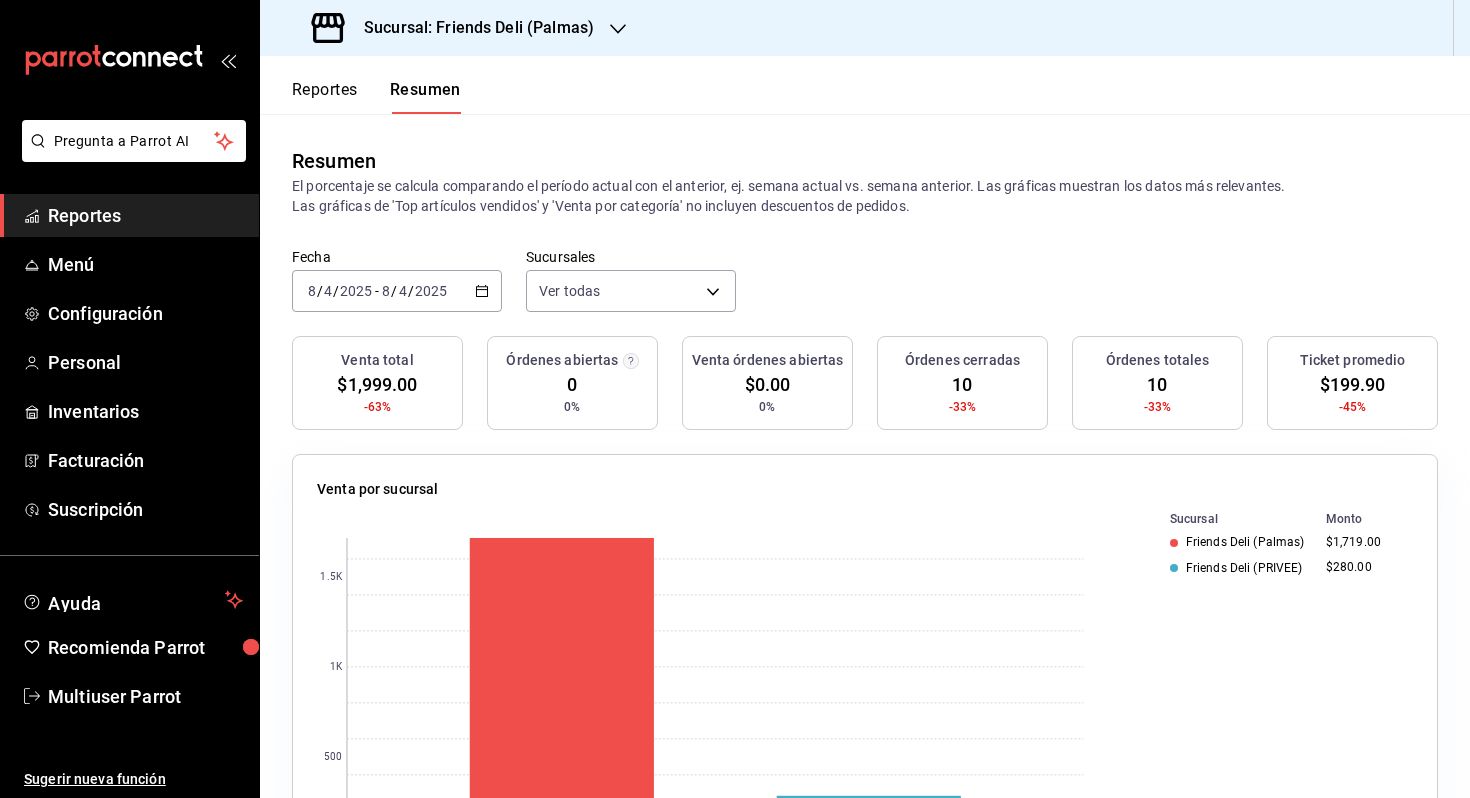 click on "2025" at bounding box center [431, 291] 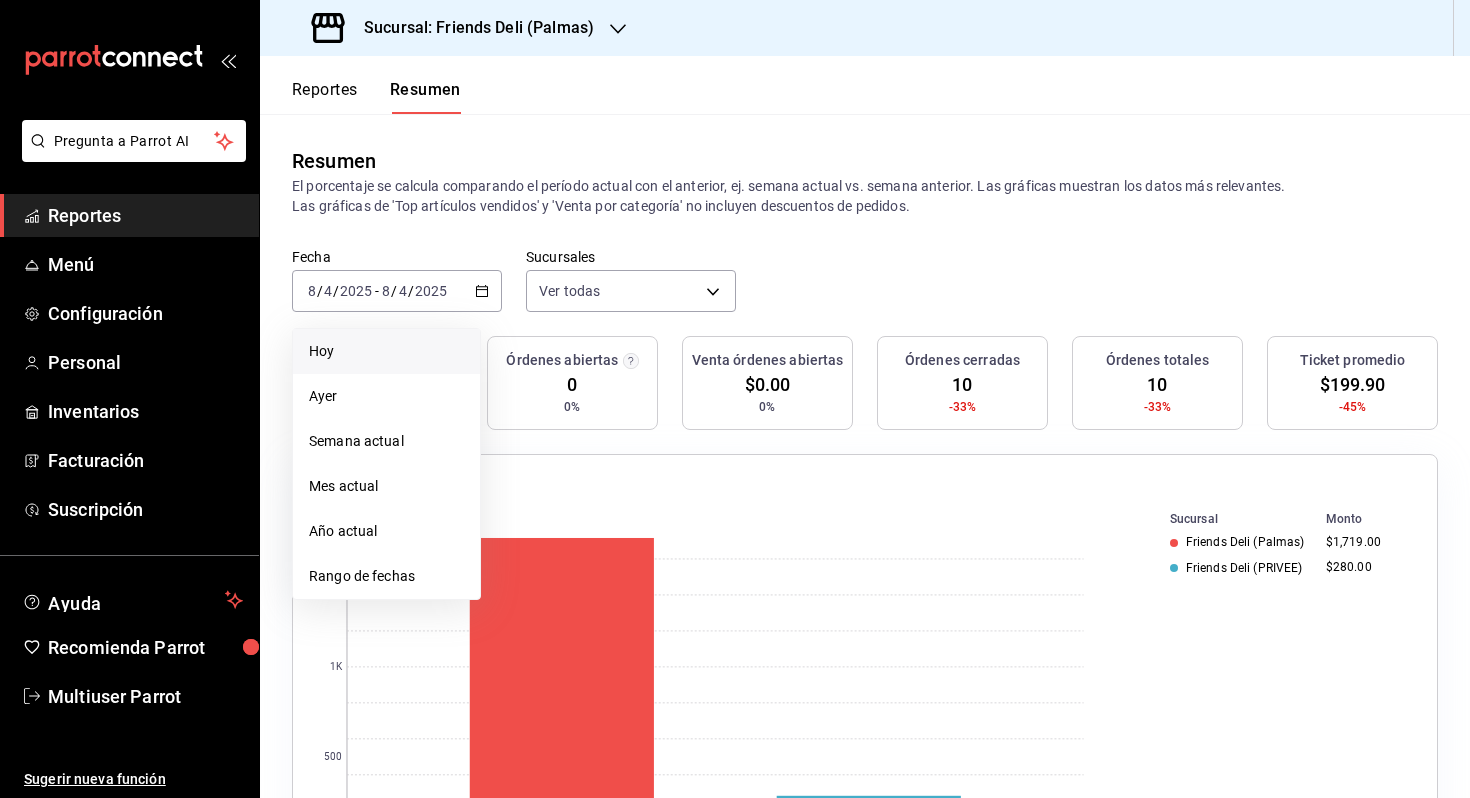 click on "Hoy" at bounding box center (386, 351) 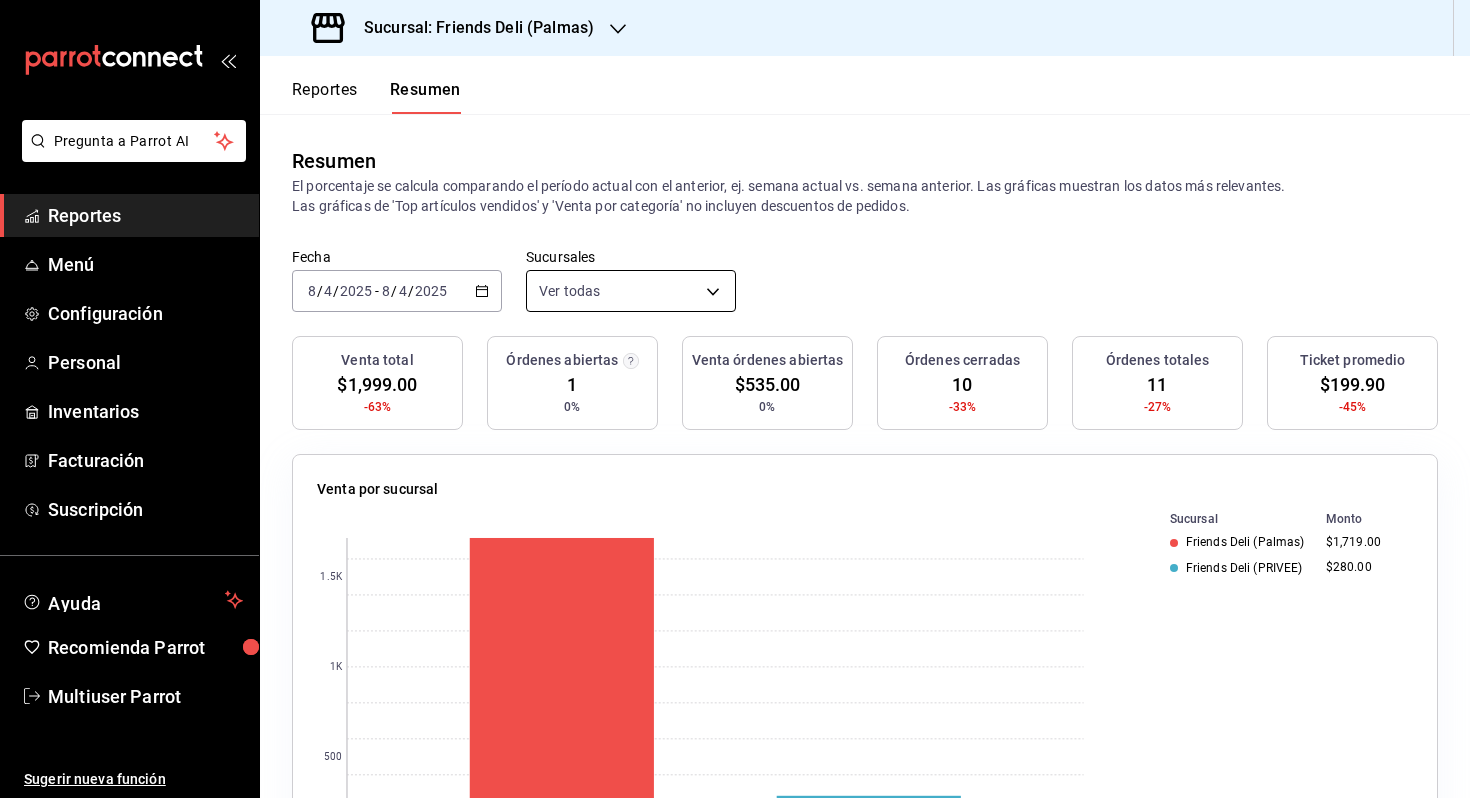 click on "Pregunta a Parrot AI Reportes   Menú   Configuración   Personal   Inventarios   Facturación   Suscripción   Ayuda Recomienda Parrot   Multiuser Parrot   Sugerir nueva función   Sucursal: Friends Deli (Palmas) Reportes Resumen Resumen El porcentaje se calcula comparando el período actual con el anterior, ej. semana actual vs. semana anterior. Las gráficas muestran los datos más relevantes.  Las gráficas de 'Top artículos vendidos' y 'Venta por categoría' no incluyen descuentos de pedidos. Fecha 2025-08-04 8 / 4 / 2025 - 2025-08-04 8 / 4 / 2025 Sucursales Ver todas [object Object],[object Object] Venta total $1,999.00 -63% Órdenes abiertas 1 0% Venta órdenes abiertas $535.00 0% Órdenes cerradas 10 -33% Órdenes totales 11 -27% Ticket promedio $199.90 -45% Venta por sucursal 0 500 1K 1.5K Sucursal Monto Friends Deli (Palmas) $1,719.00 Friends Deli (PRIVEE) $280.00 Venta por marca  0 500 1K 1.5K Marca Monto Friends Deli (Palmas) $1,719.00 Friends Deli (Lomas de Vista Hermosa) $280.00 Forma de pago" at bounding box center (735, 399) 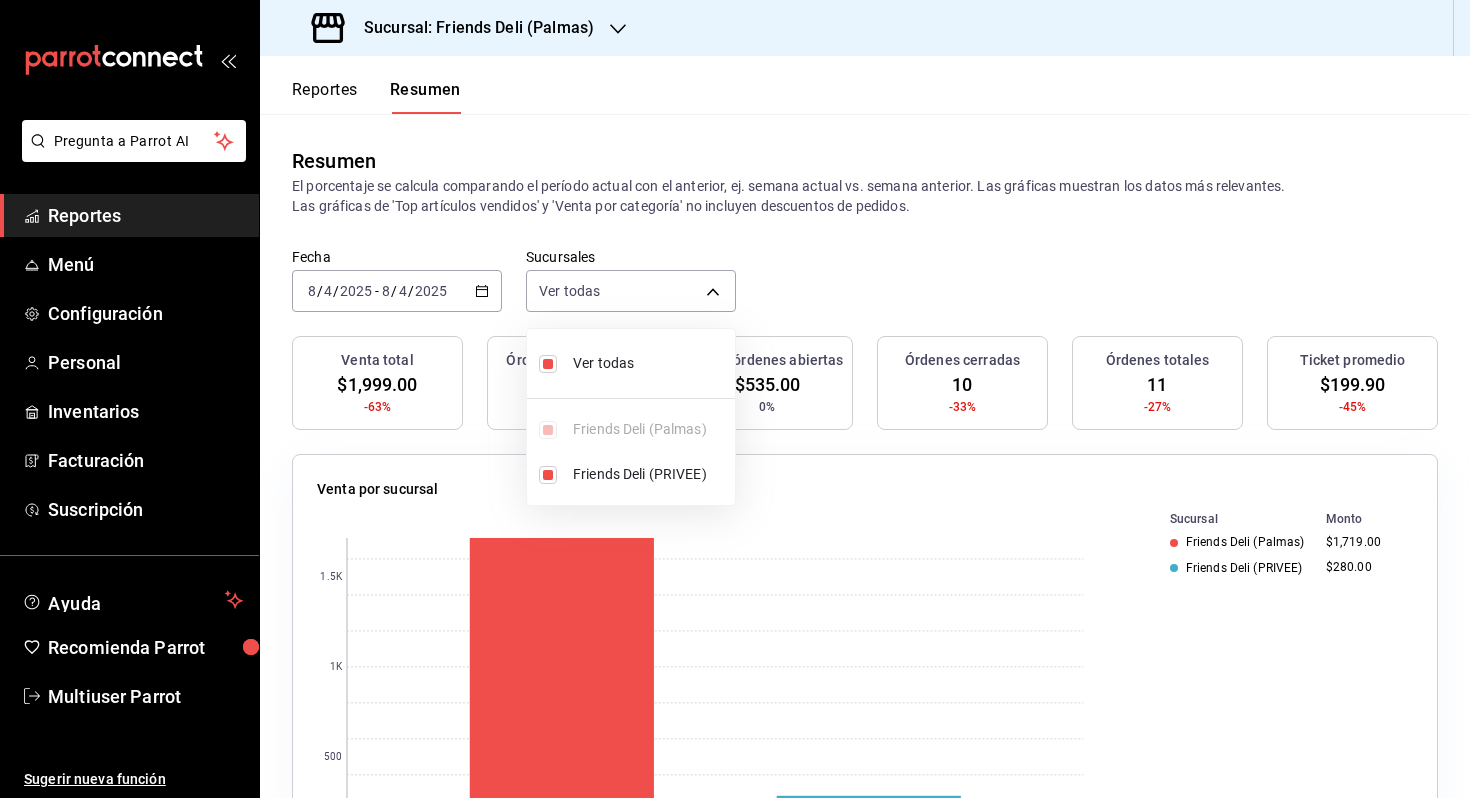 click on "Ver todas" at bounding box center (650, 363) 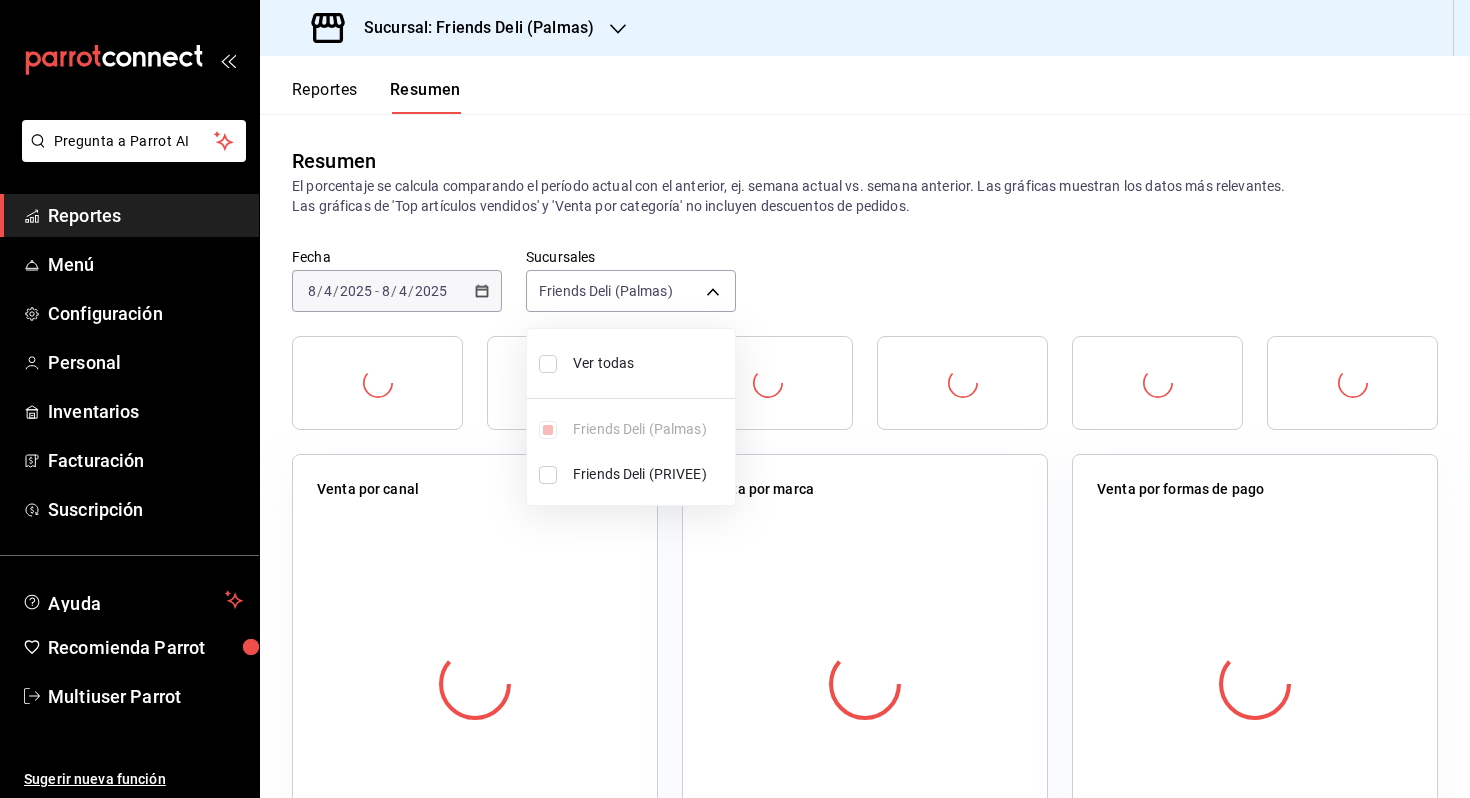 click on "Ver todas" at bounding box center (650, 363) 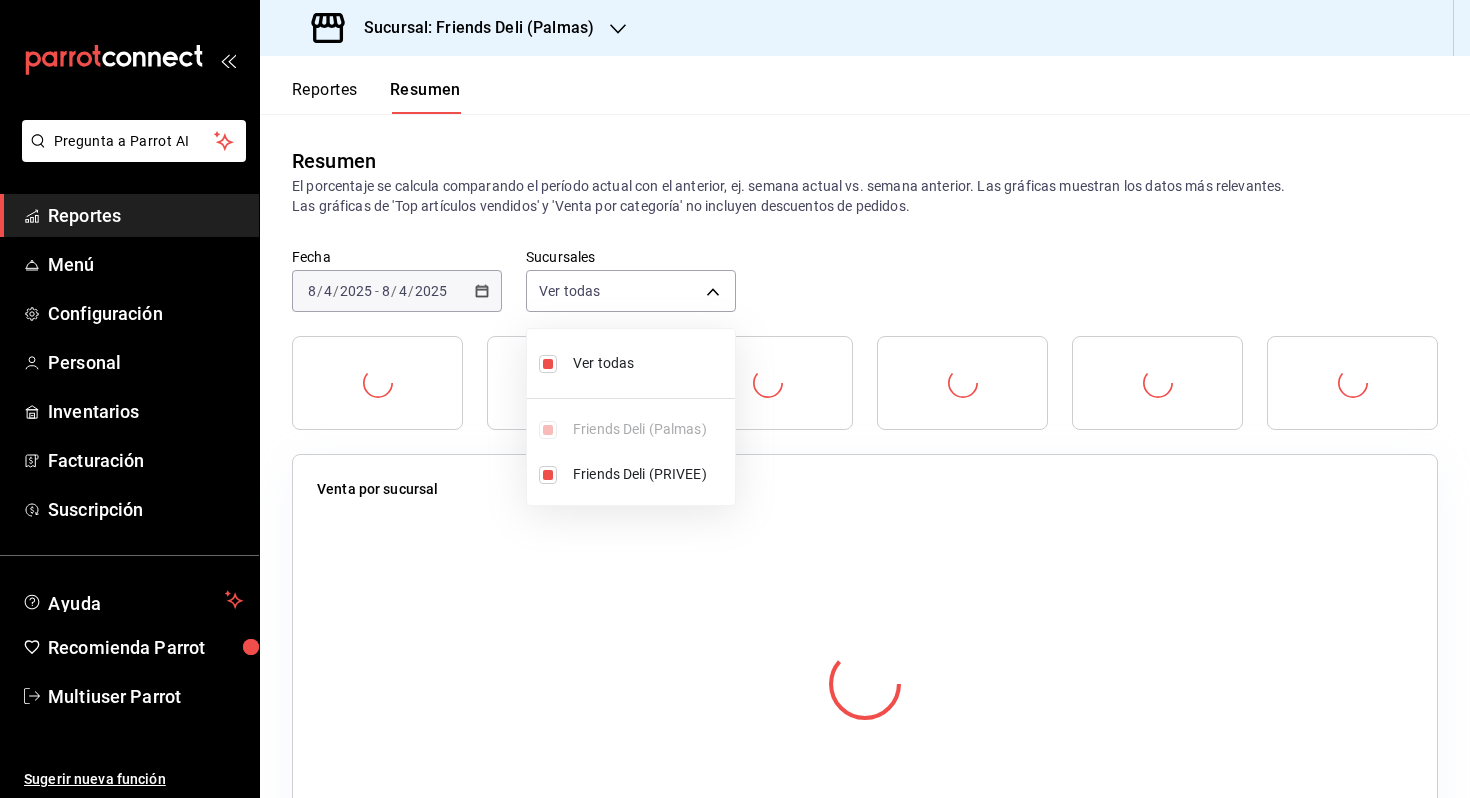 type on "[object Object],[object Object]" 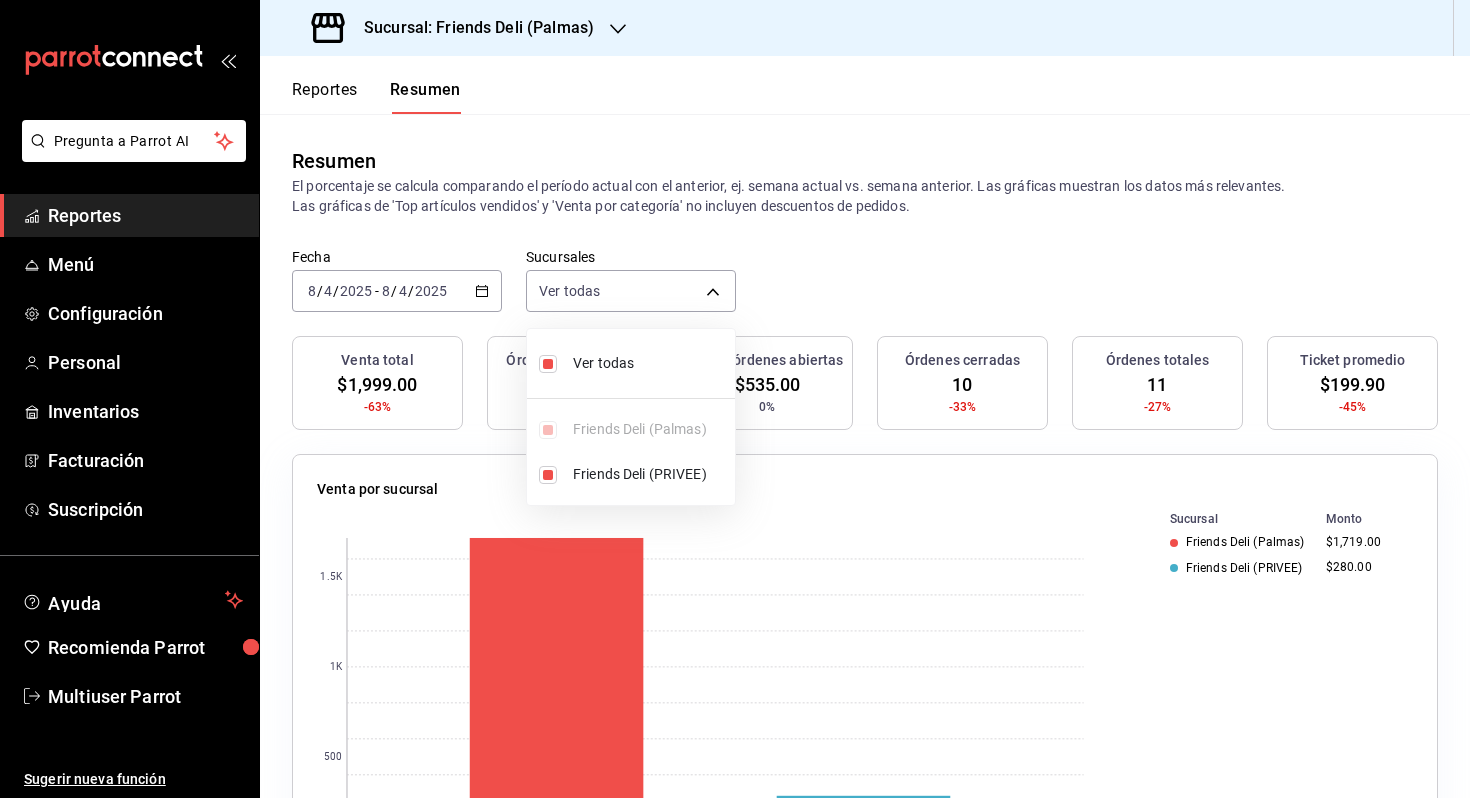 click at bounding box center [735, 399] 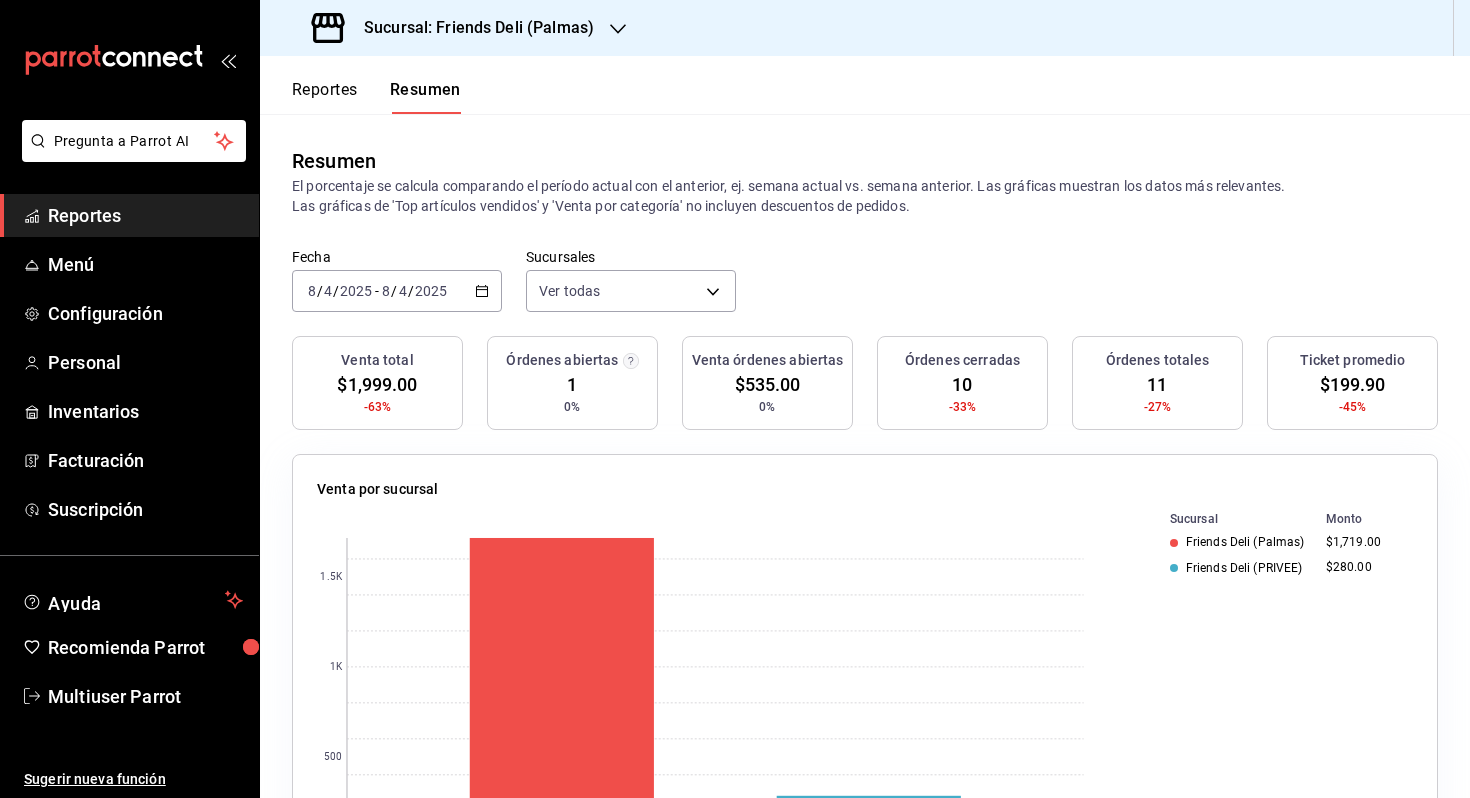 click on "2025-08-04 8 / 4 / 2025 - 2025-08-04 8 / 4 / 2025" at bounding box center (397, 291) 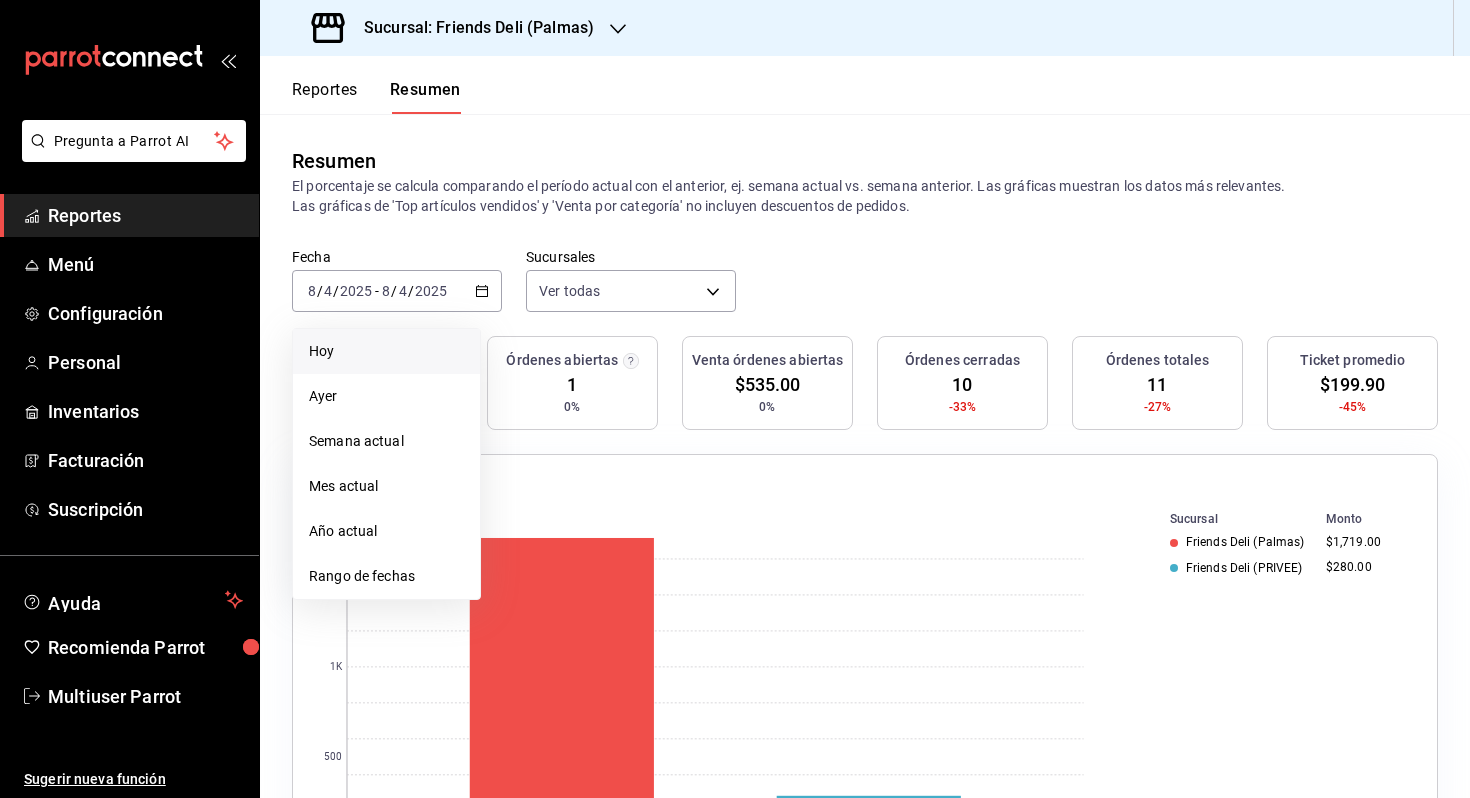 click on "Hoy" at bounding box center (386, 351) 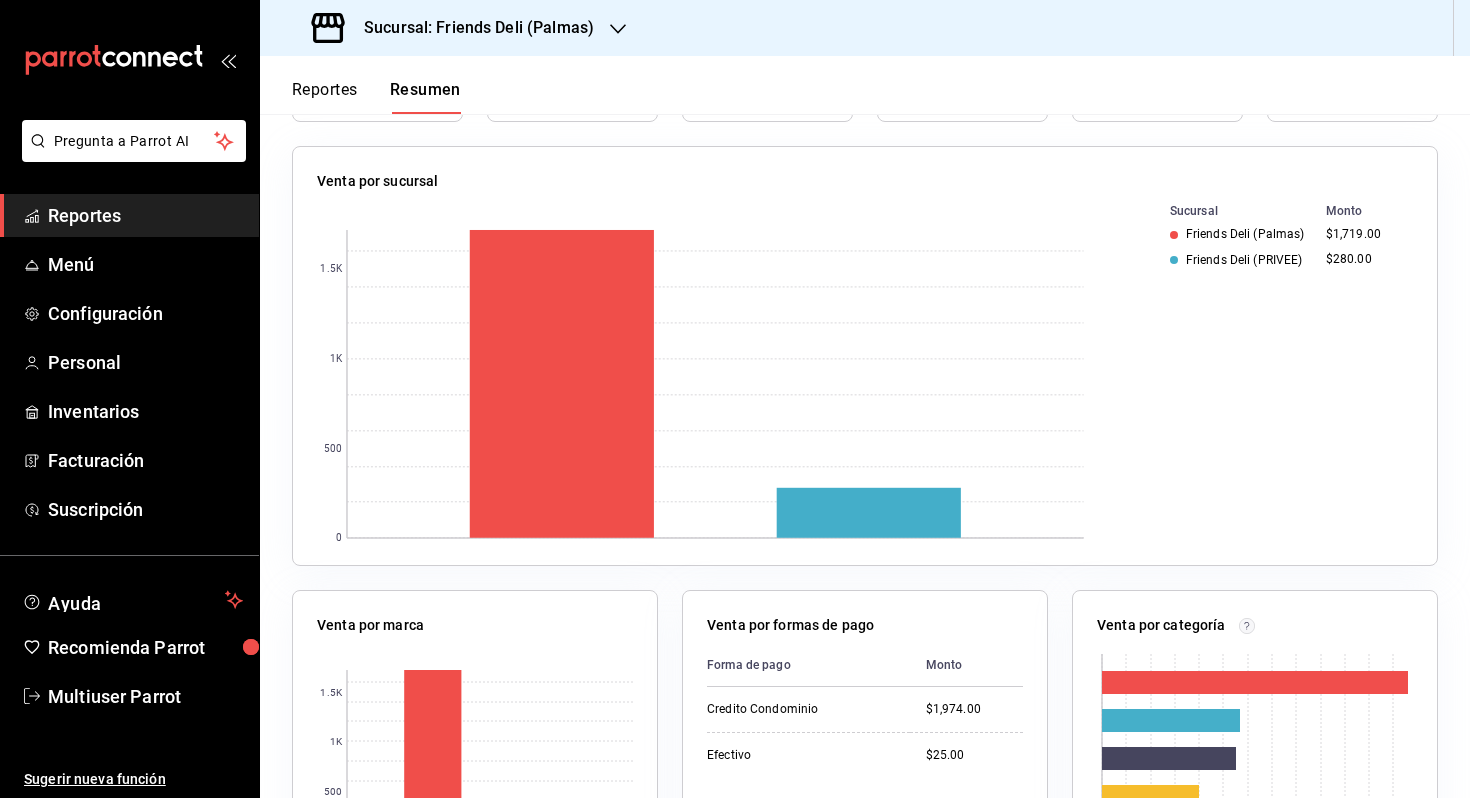 scroll, scrollTop: 0, scrollLeft: 0, axis: both 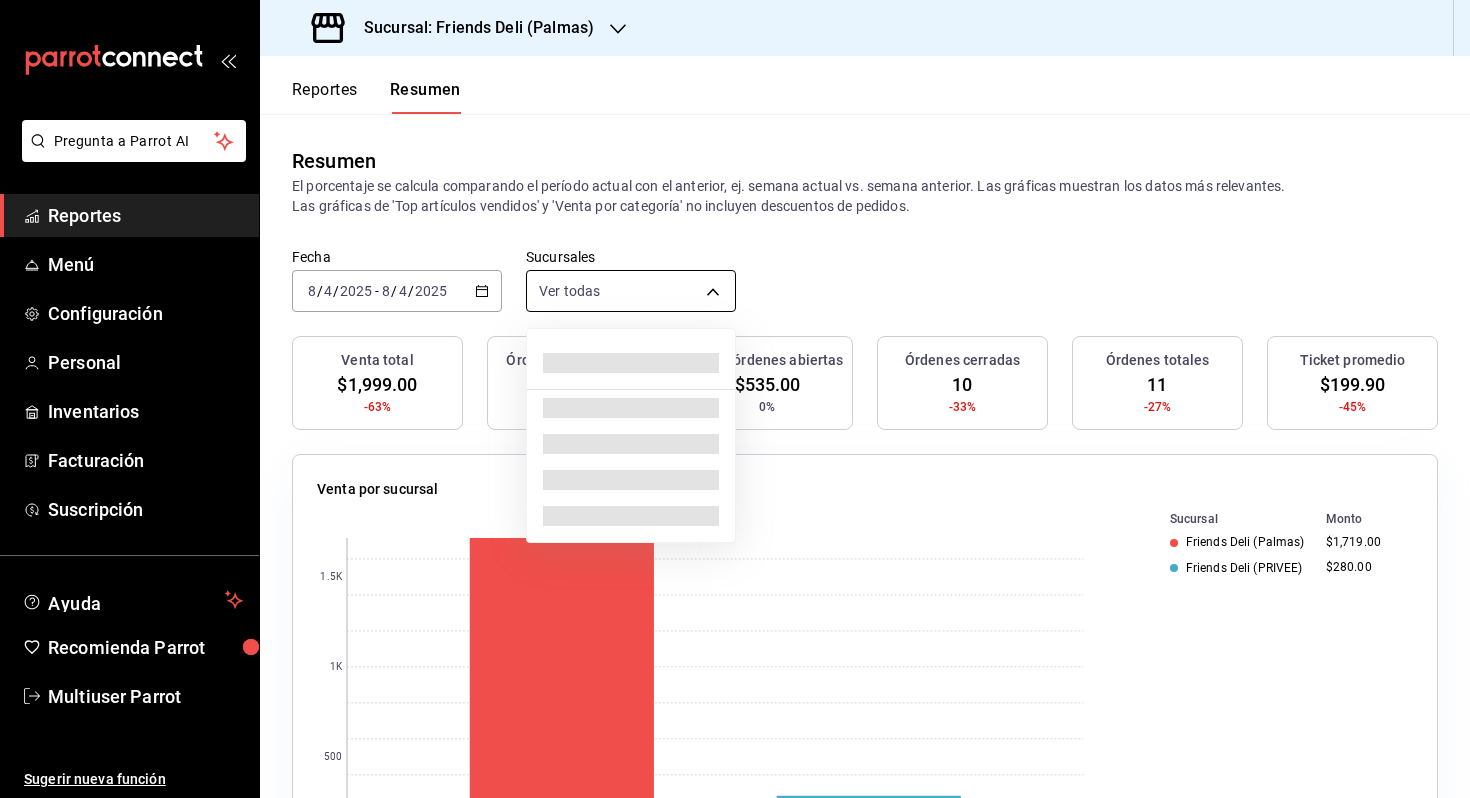 click on "Pregunta a Parrot AI Reportes   Menú   Configuración   Personal   Inventarios   Facturación   Suscripción   Ayuda Recomienda Parrot   Multiuser Parrot   Sugerir nueva función   Sucursal: Friends Deli (Palmas) Reportes Resumen Resumen El porcentaje se calcula comparando el período actual con el anterior, ej. semana actual vs. semana anterior. Las gráficas muestran los datos más relevantes.  Las gráficas de 'Top artículos vendidos' y 'Venta por categoría' no incluyen descuentos de pedidos. Fecha 2025-08-04 8 / 4 / 2025 - 2025-08-04 8 / 4 / 2025 Sucursales Ver todas [object Object],[object Object] Venta total $1,999.00 -63% Órdenes abiertas 1 0% Venta órdenes abiertas $535.00 0% Órdenes cerradas 10 -33% Órdenes totales 11 -27% Ticket promedio $199.90 -45% Venta por sucursal 0 500 1K 1.5K Sucursal Monto Friends Deli (Palmas) $1,719.00 Friends Deli (PRIVEE) $280.00 Venta por marca  0 500 1K 1.5K Marca Monto Friends Deli (Palmas) $1,719.00 Friends Deli (Lomas de Vista Hermosa) $280.00 Forma de pago" at bounding box center [735, 399] 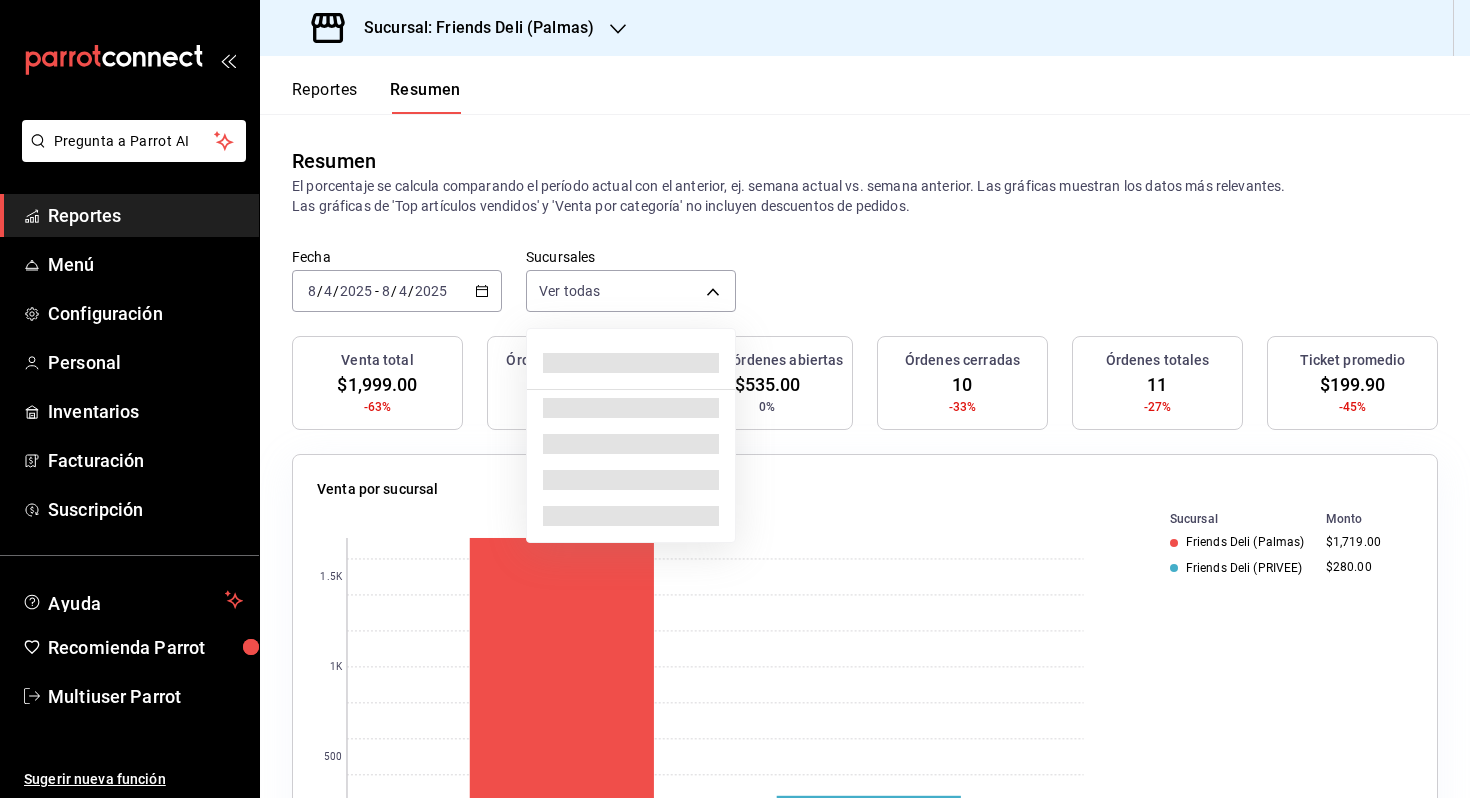 click at bounding box center [631, 363] 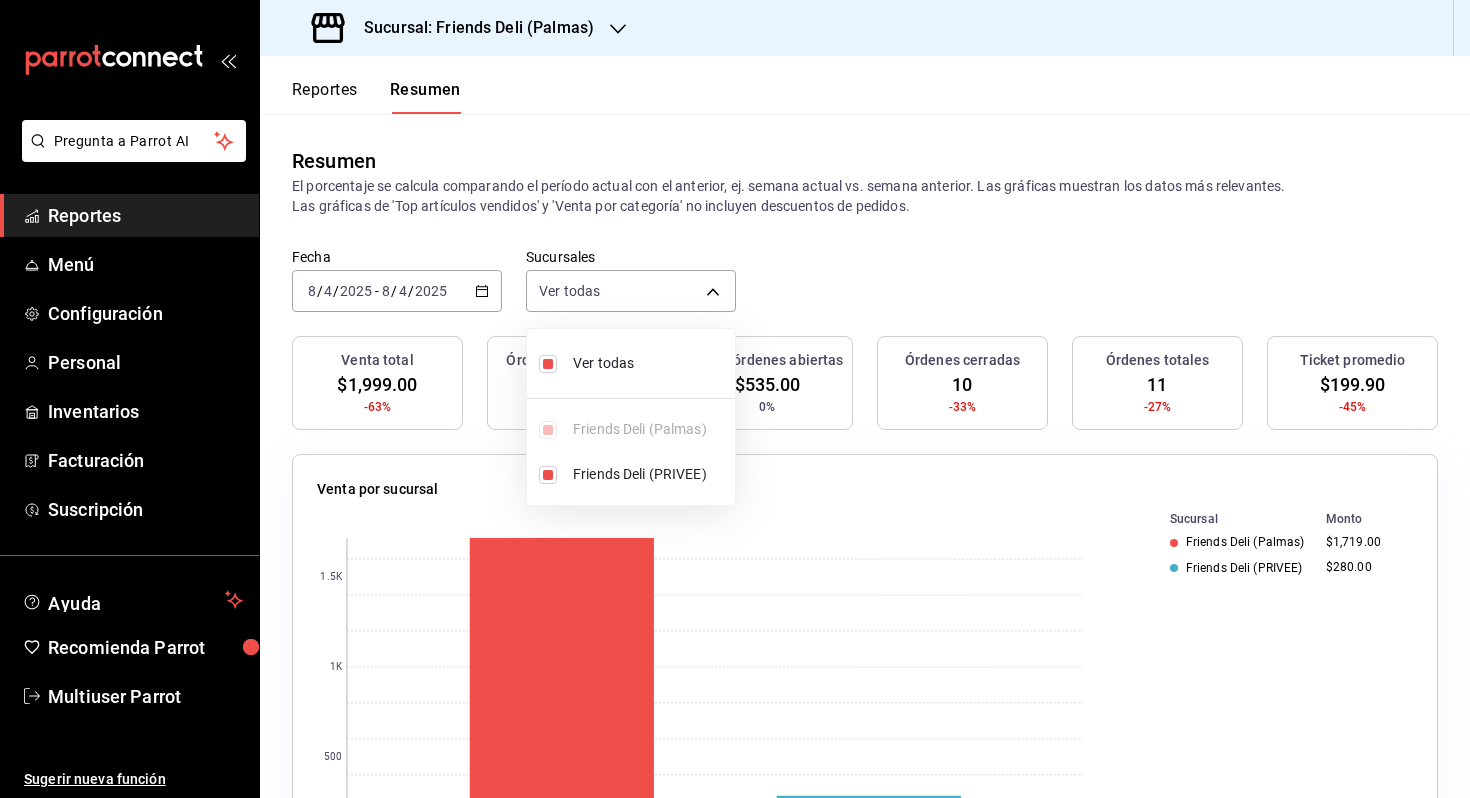 click on "Ver todas" at bounding box center (650, 363) 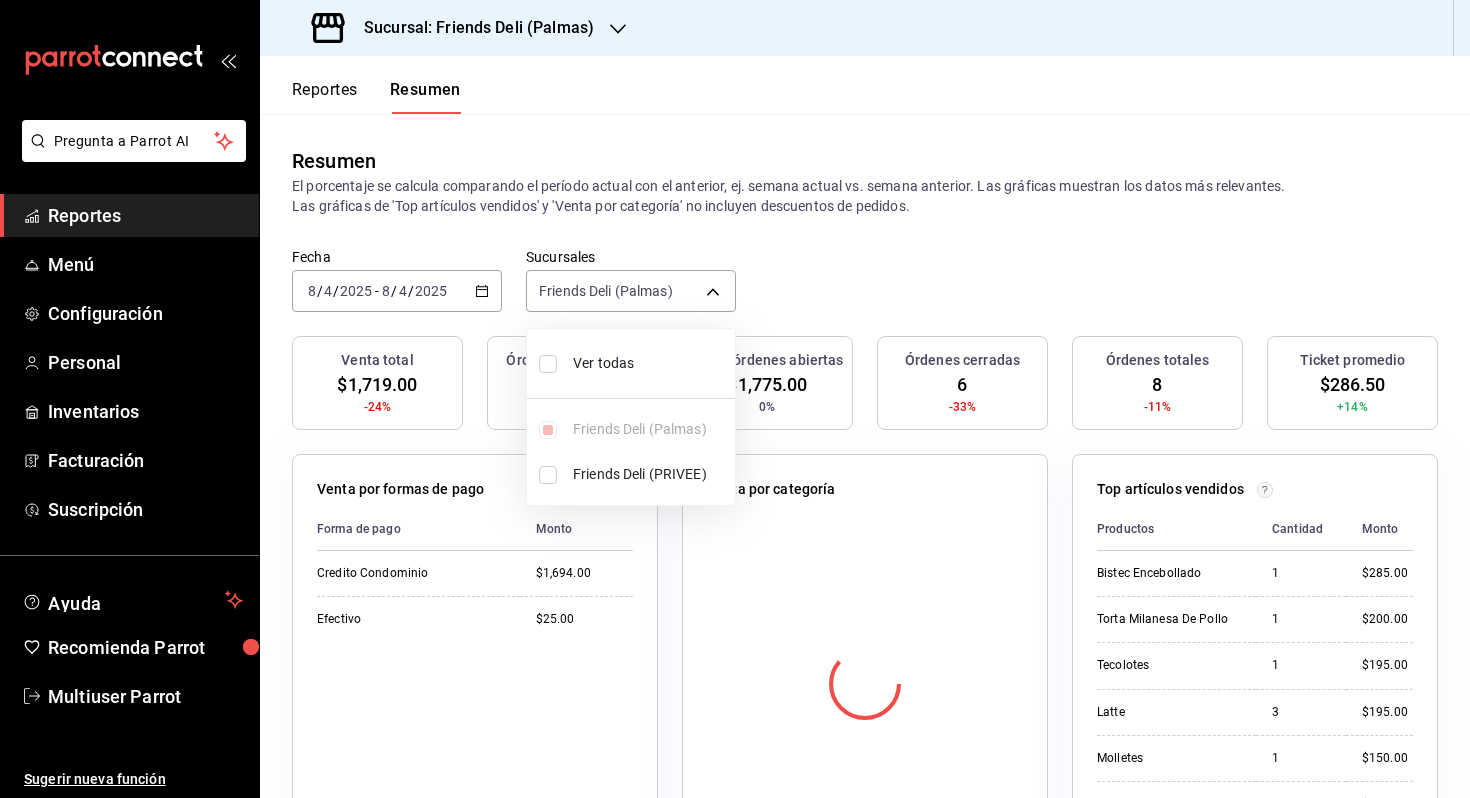 click on "Ver todas" at bounding box center (650, 363) 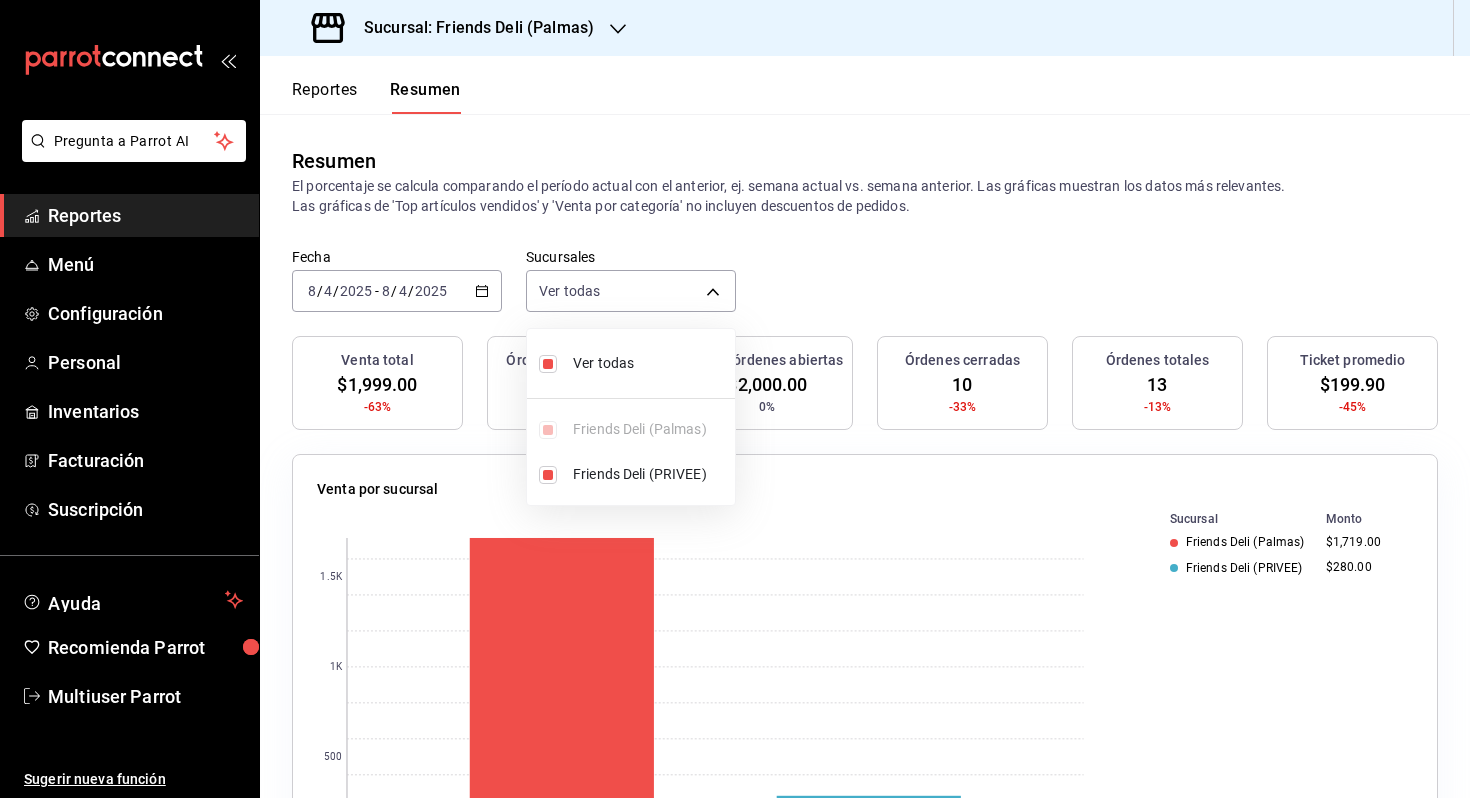 click at bounding box center [735, 399] 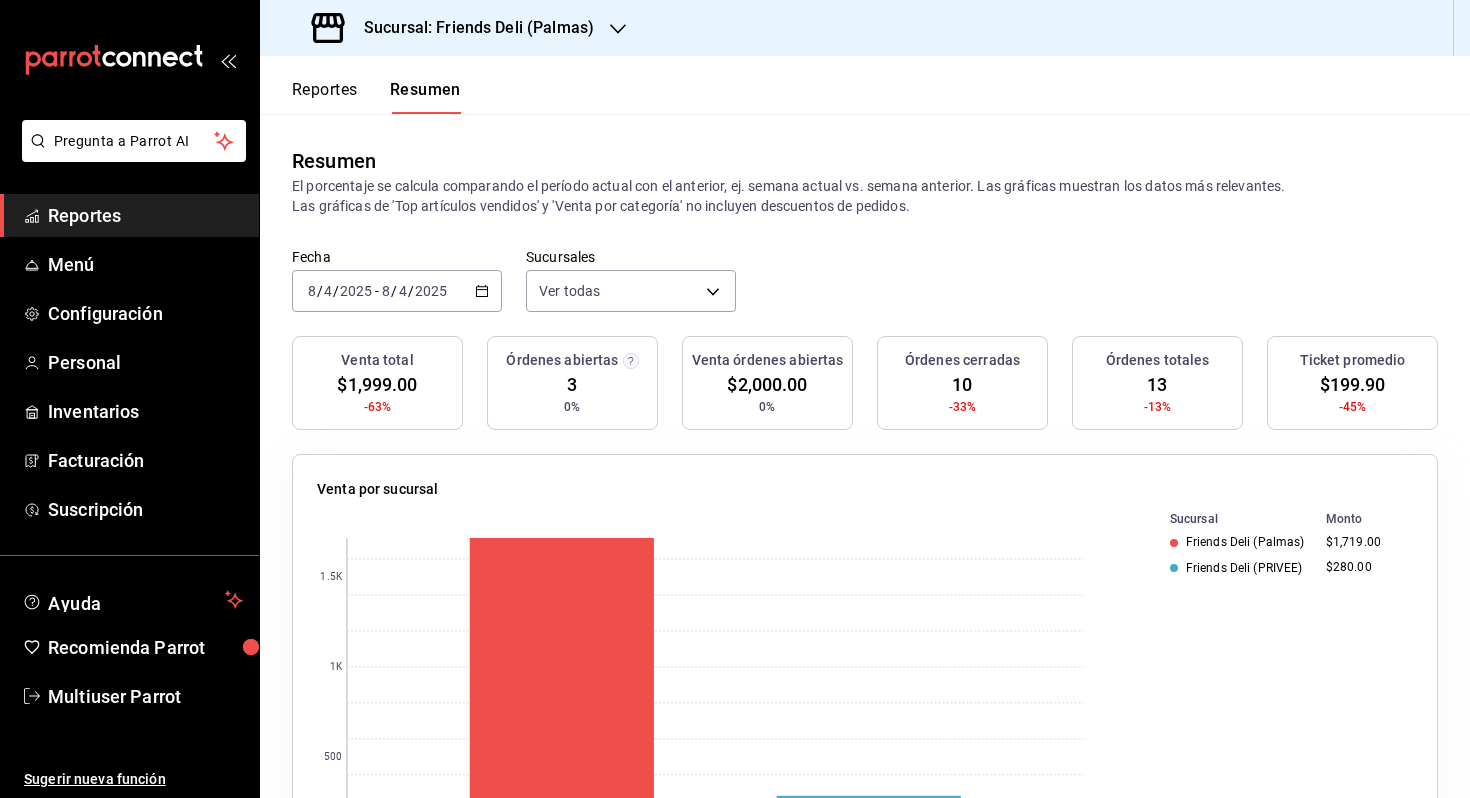 click on "/" at bounding box center [411, 291] 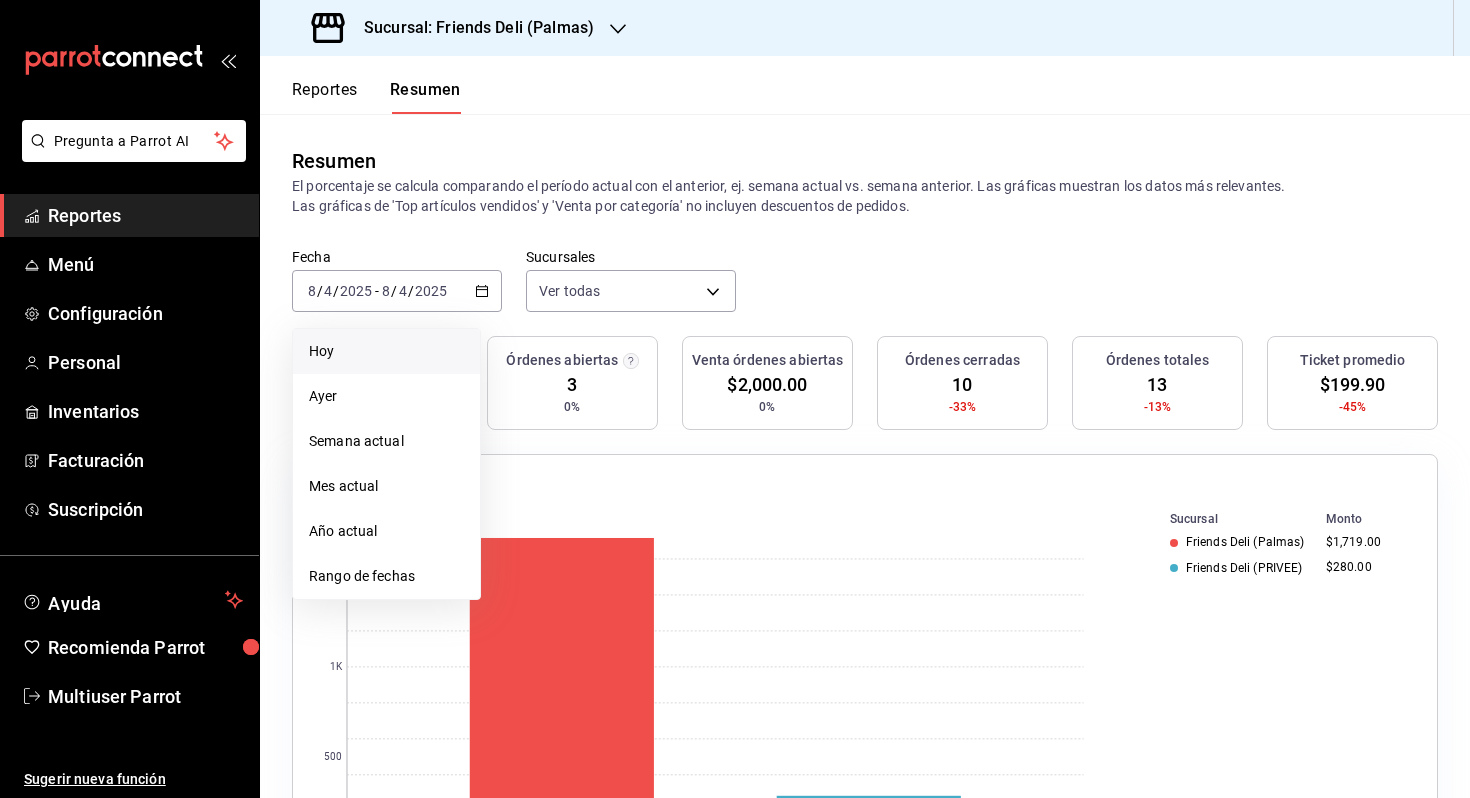 click on "Hoy" at bounding box center (386, 351) 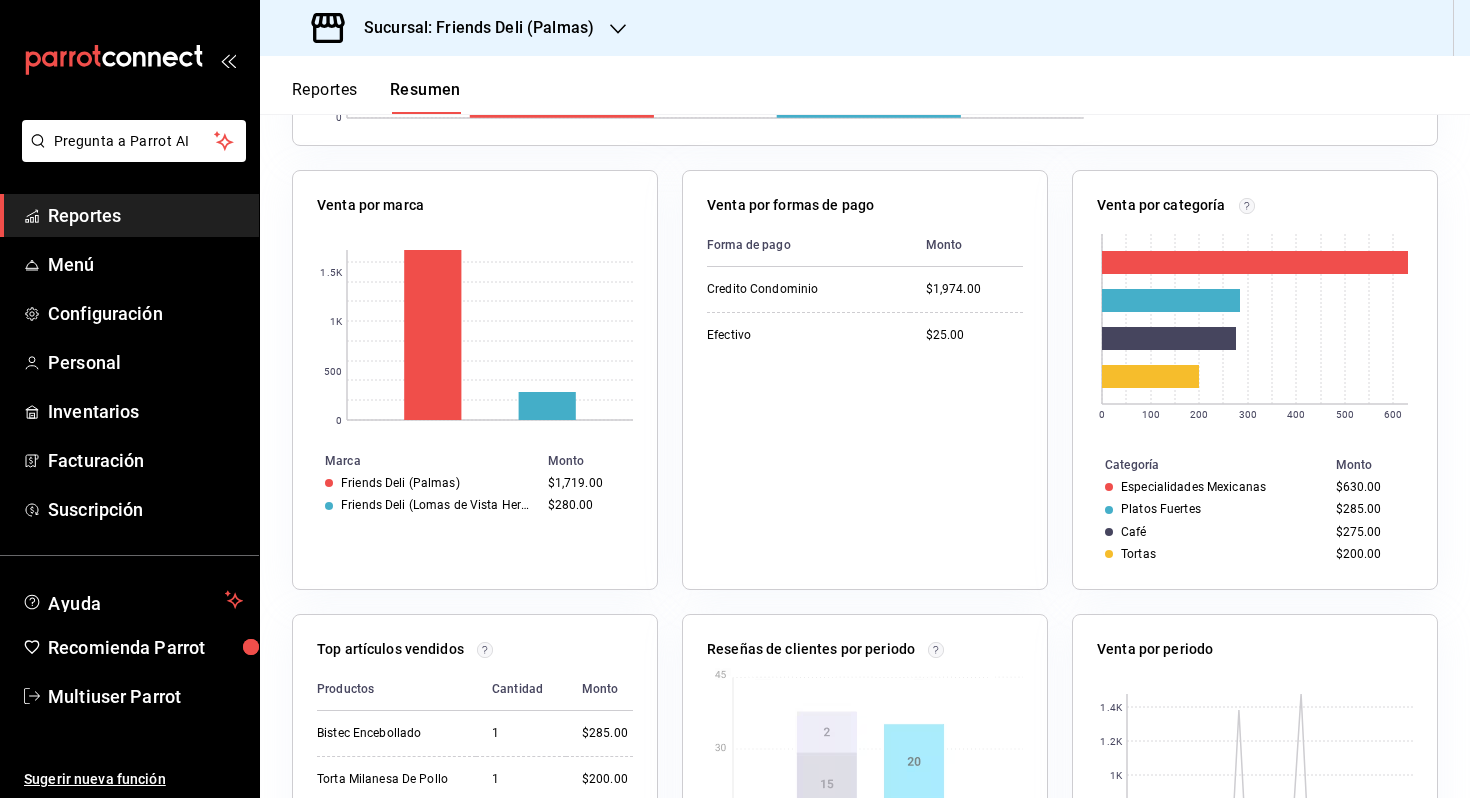 scroll, scrollTop: 732, scrollLeft: 0, axis: vertical 